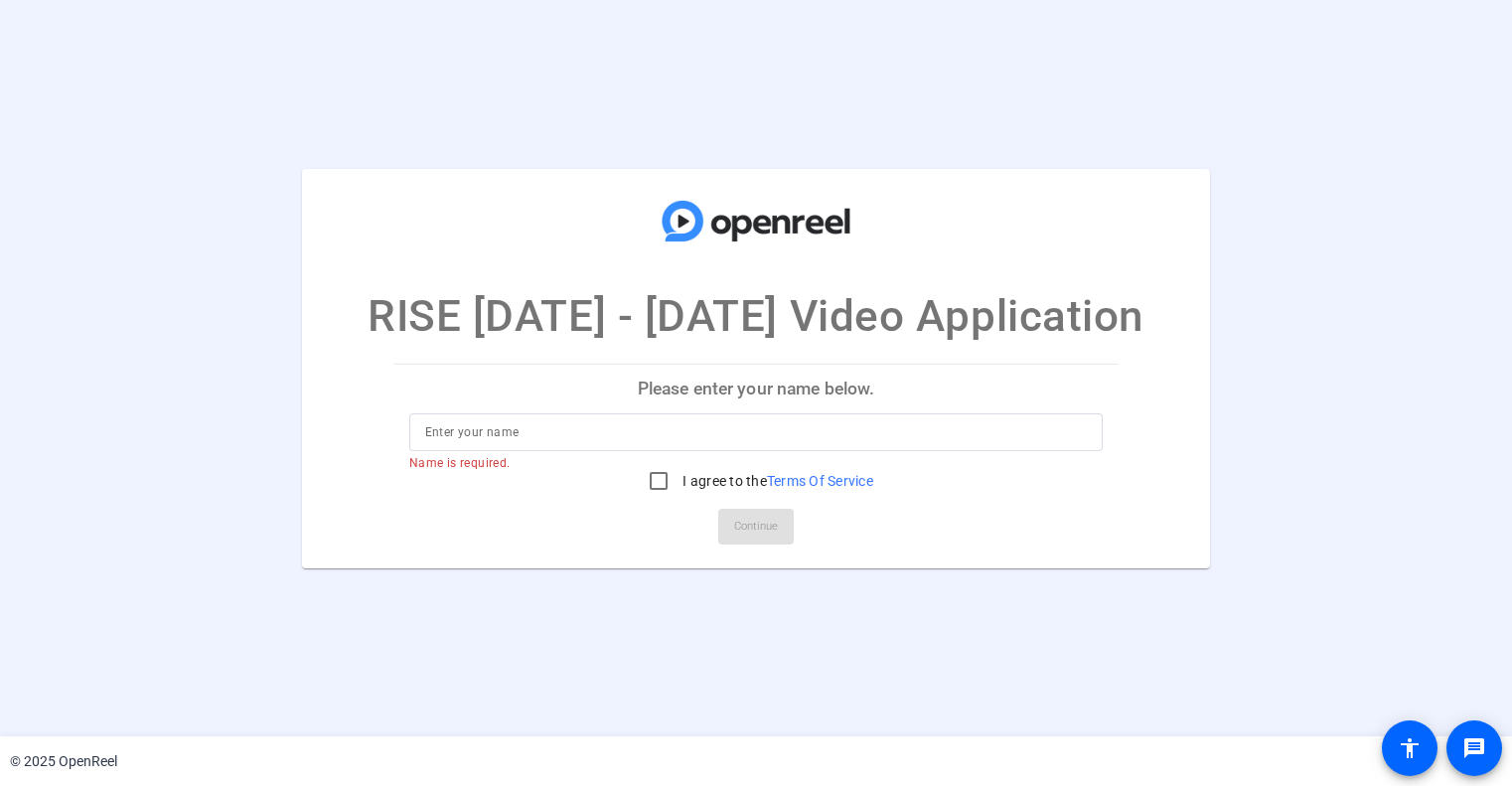scroll, scrollTop: 0, scrollLeft: 0, axis: both 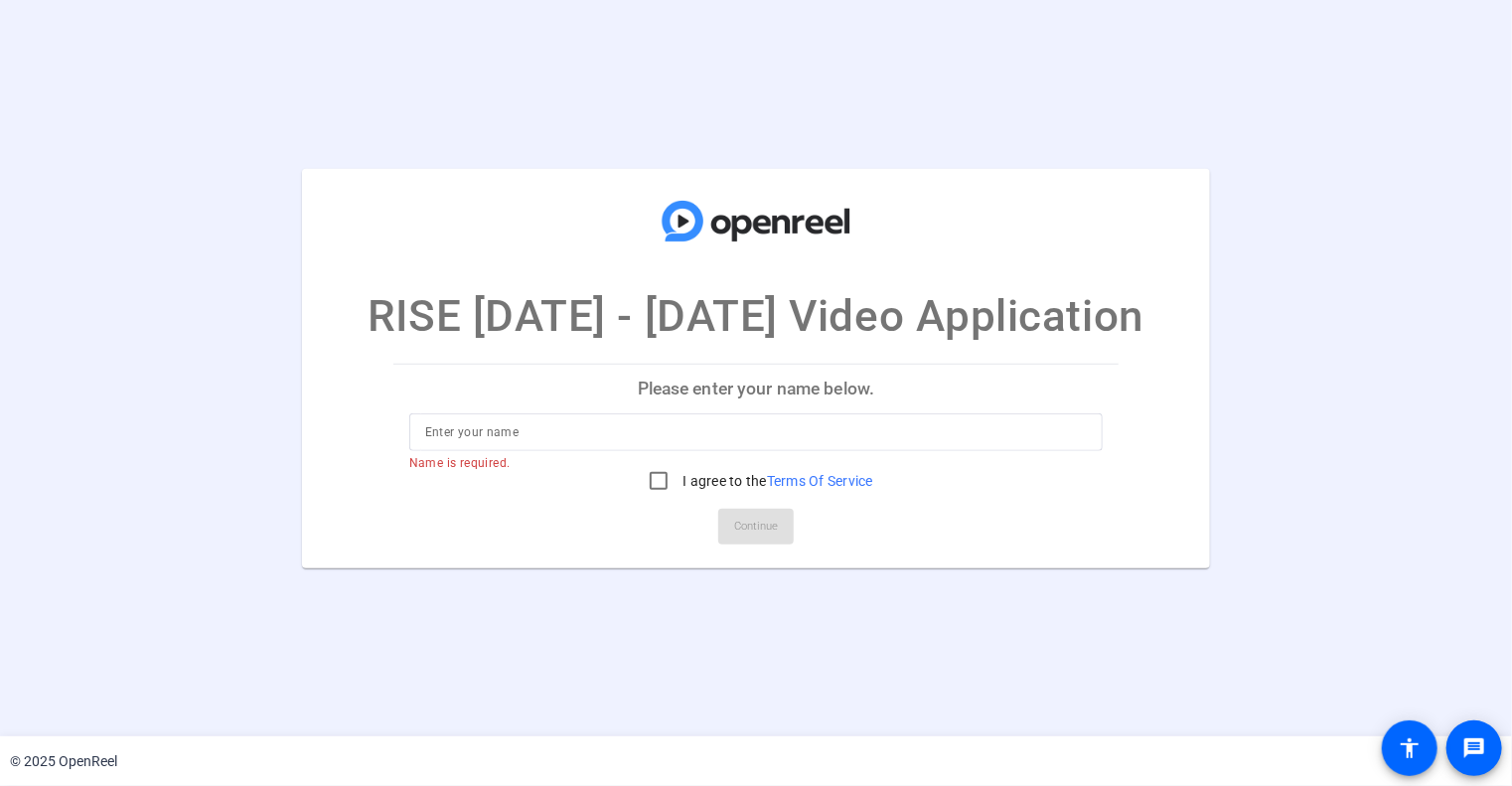 click at bounding box center (756, 432) 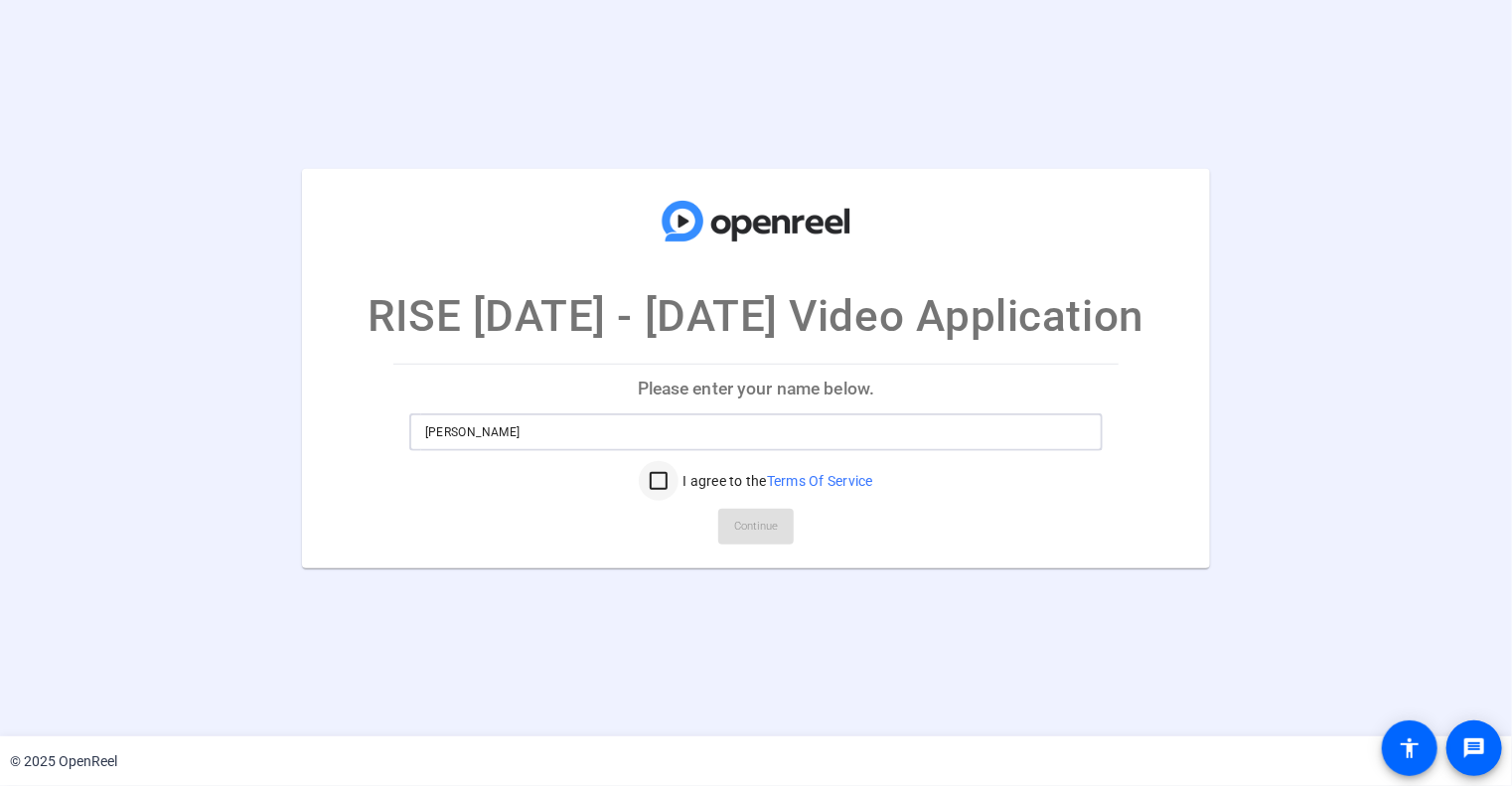 type on "Lauryn Fulton" 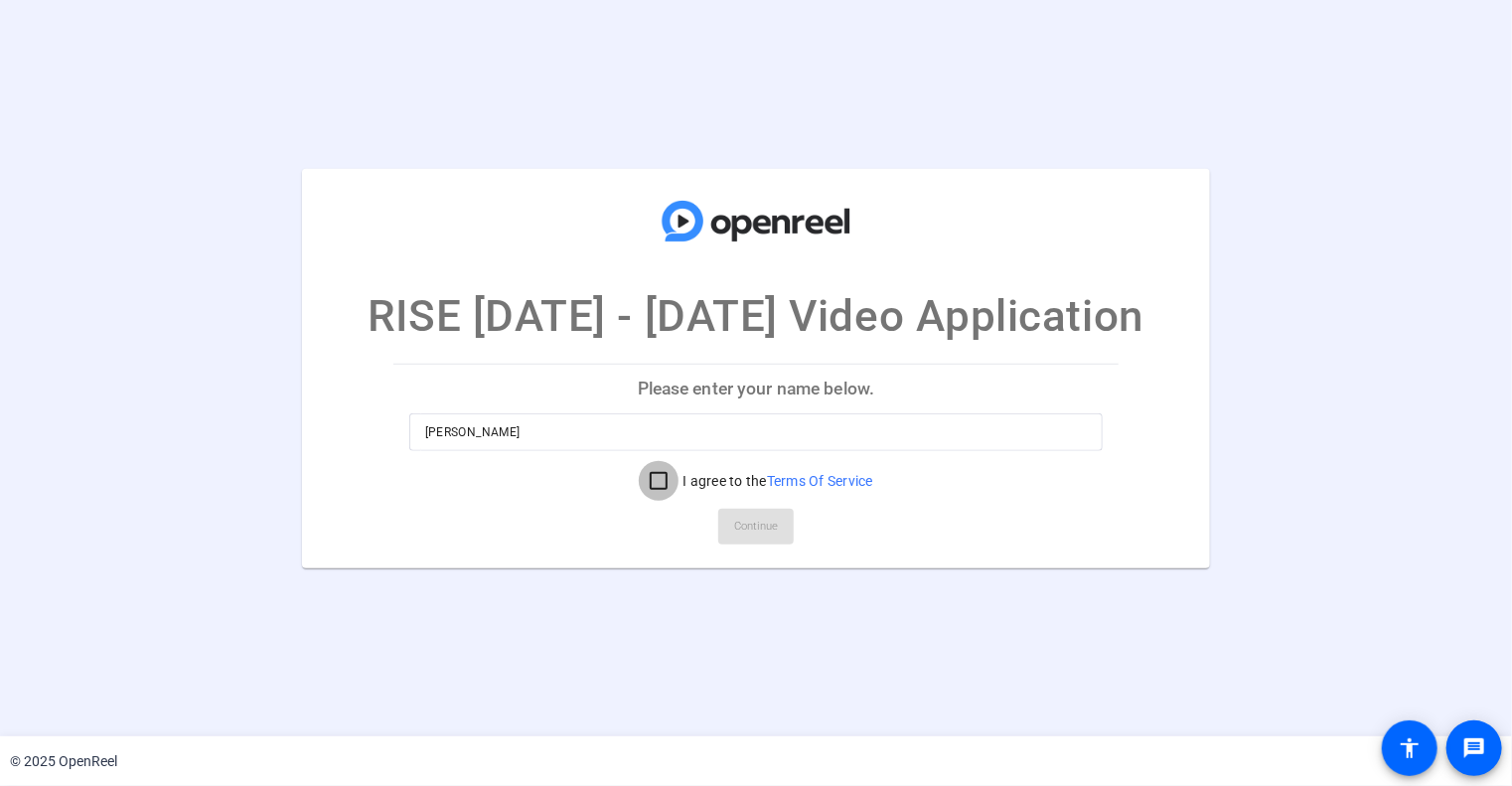 click on "I agree to the  Terms Of Service" at bounding box center [659, 481] 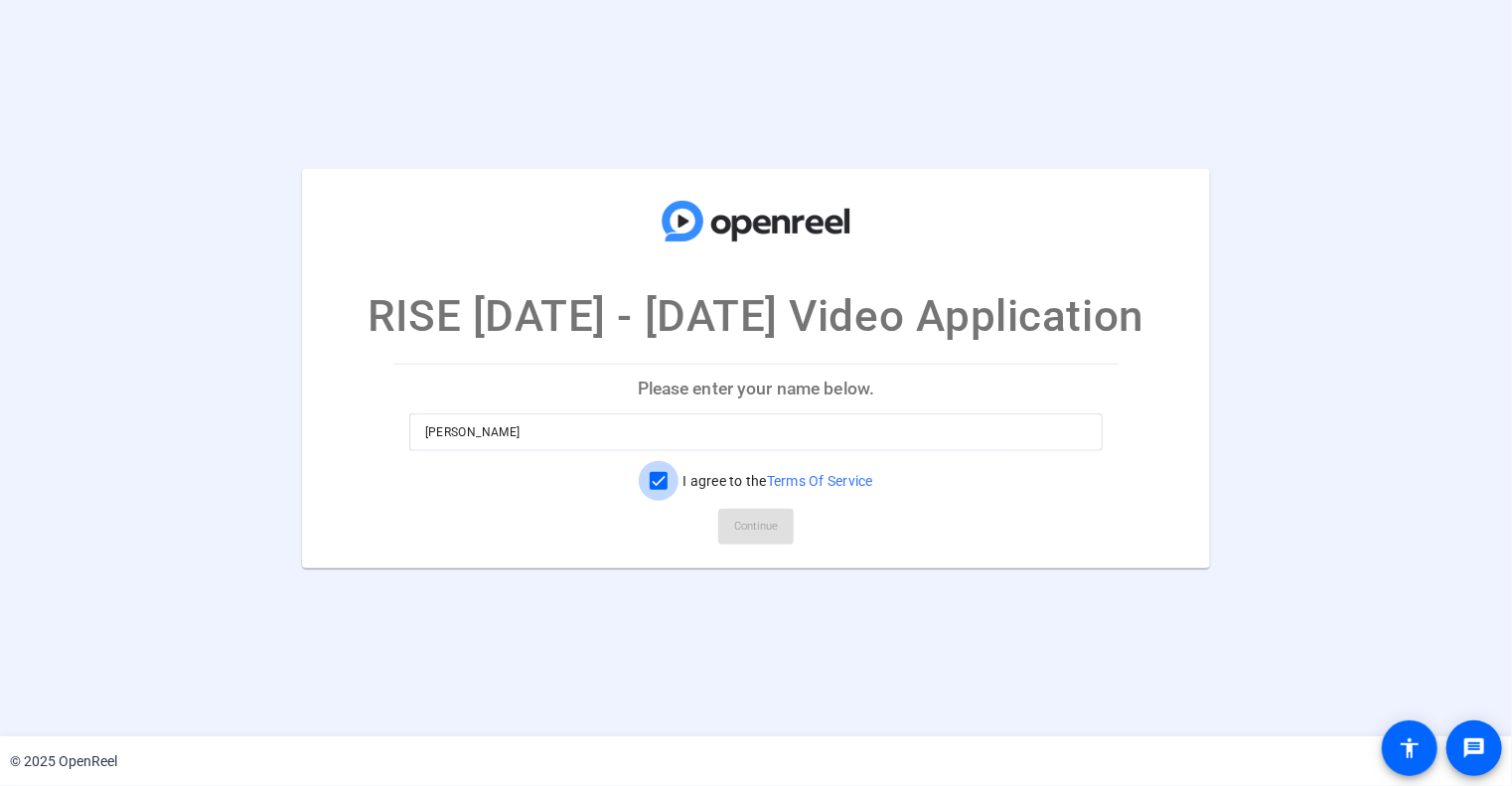 checkbox on "true" 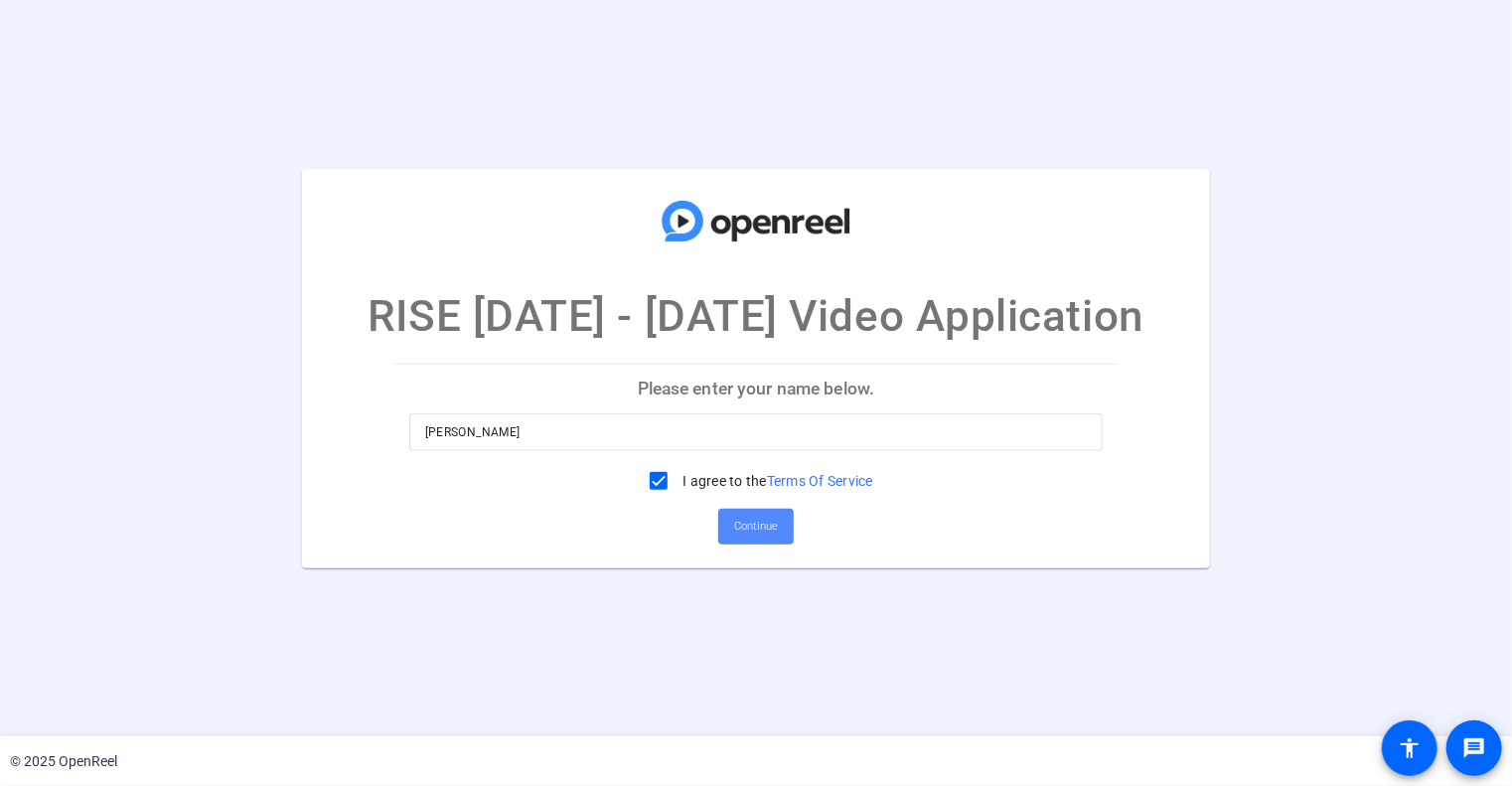 click 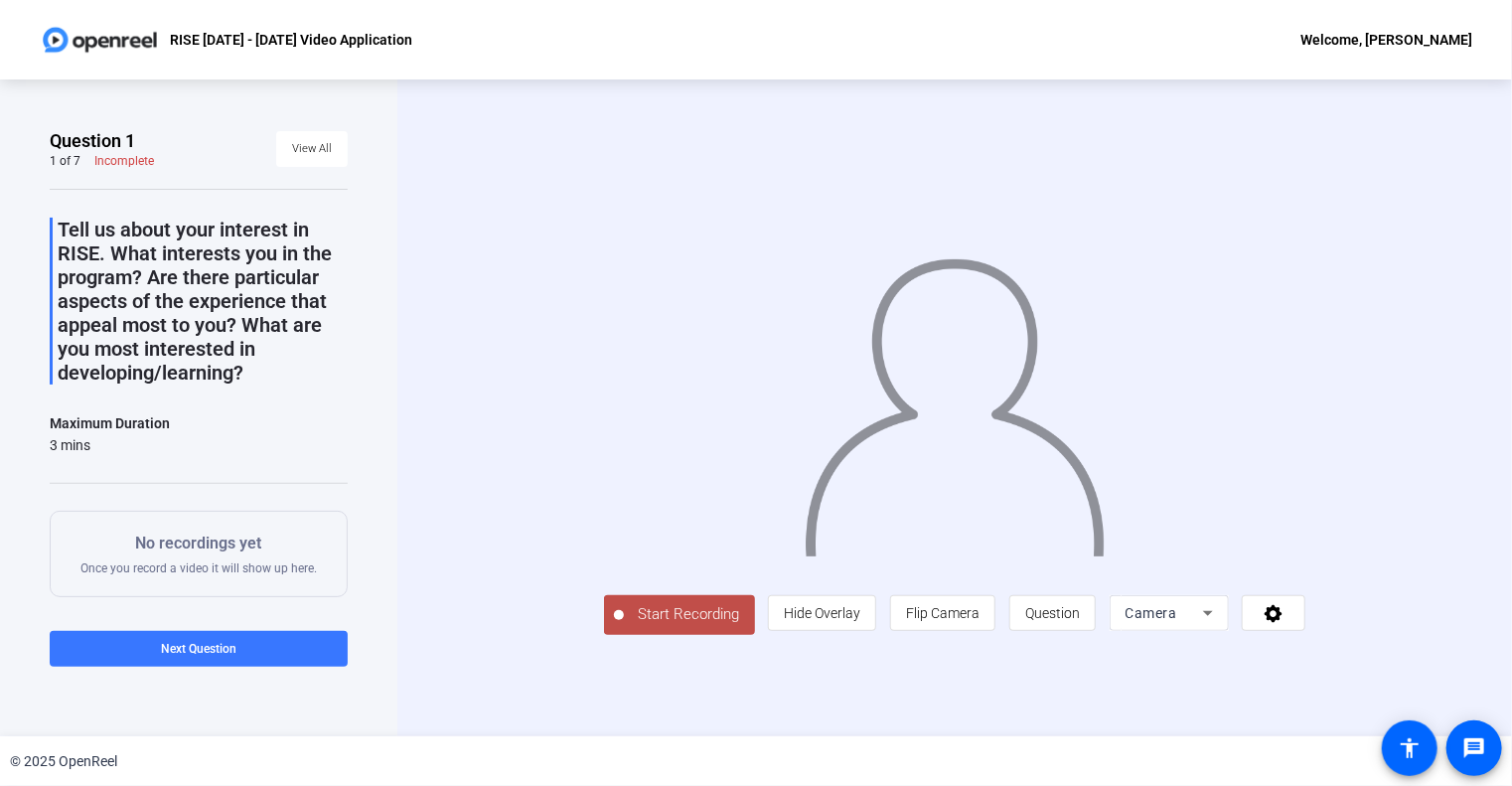 click on "Camera" at bounding box center (1151, 613) 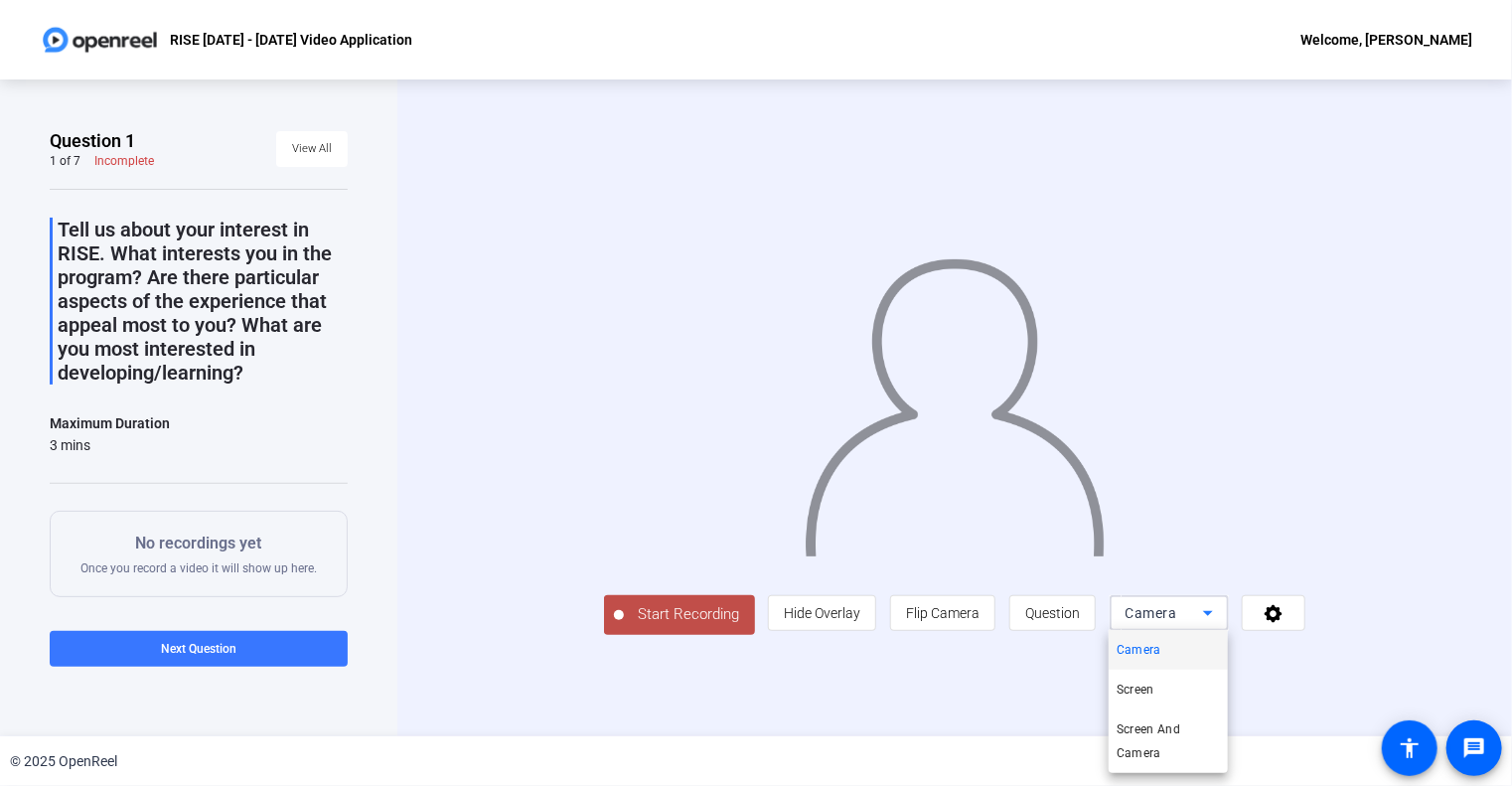 click at bounding box center (756, 393) 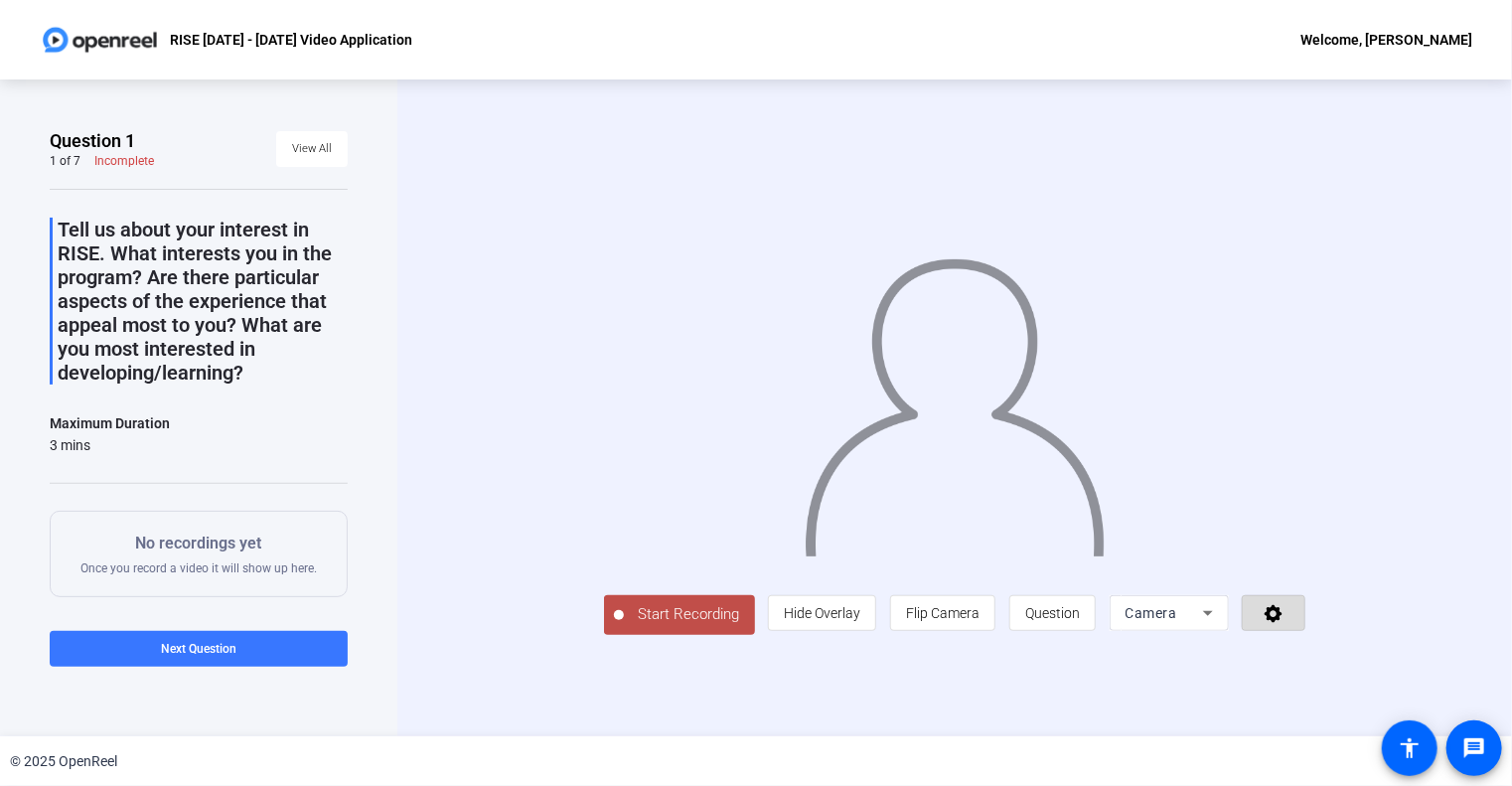 click 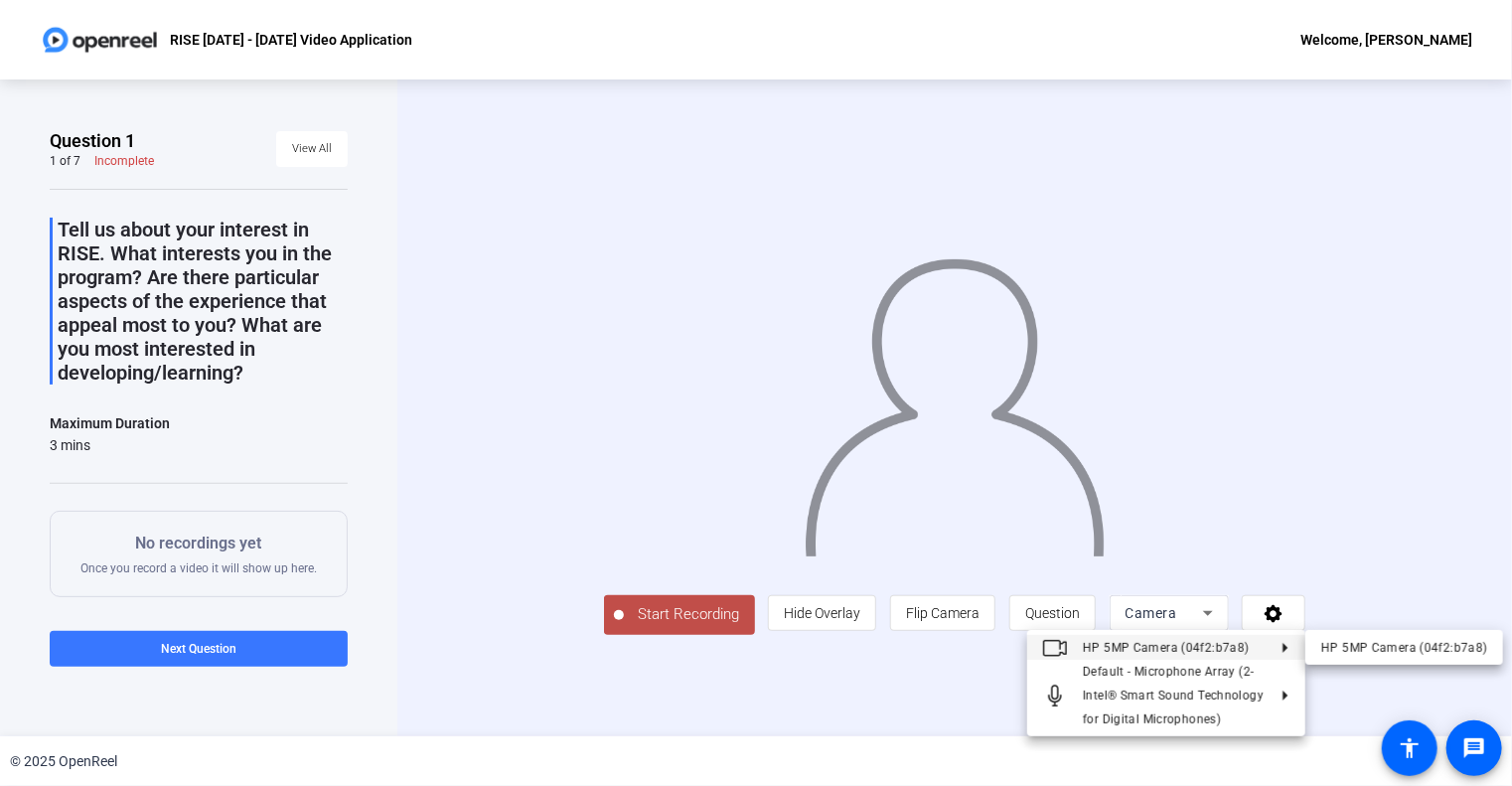 click at bounding box center (756, 393) 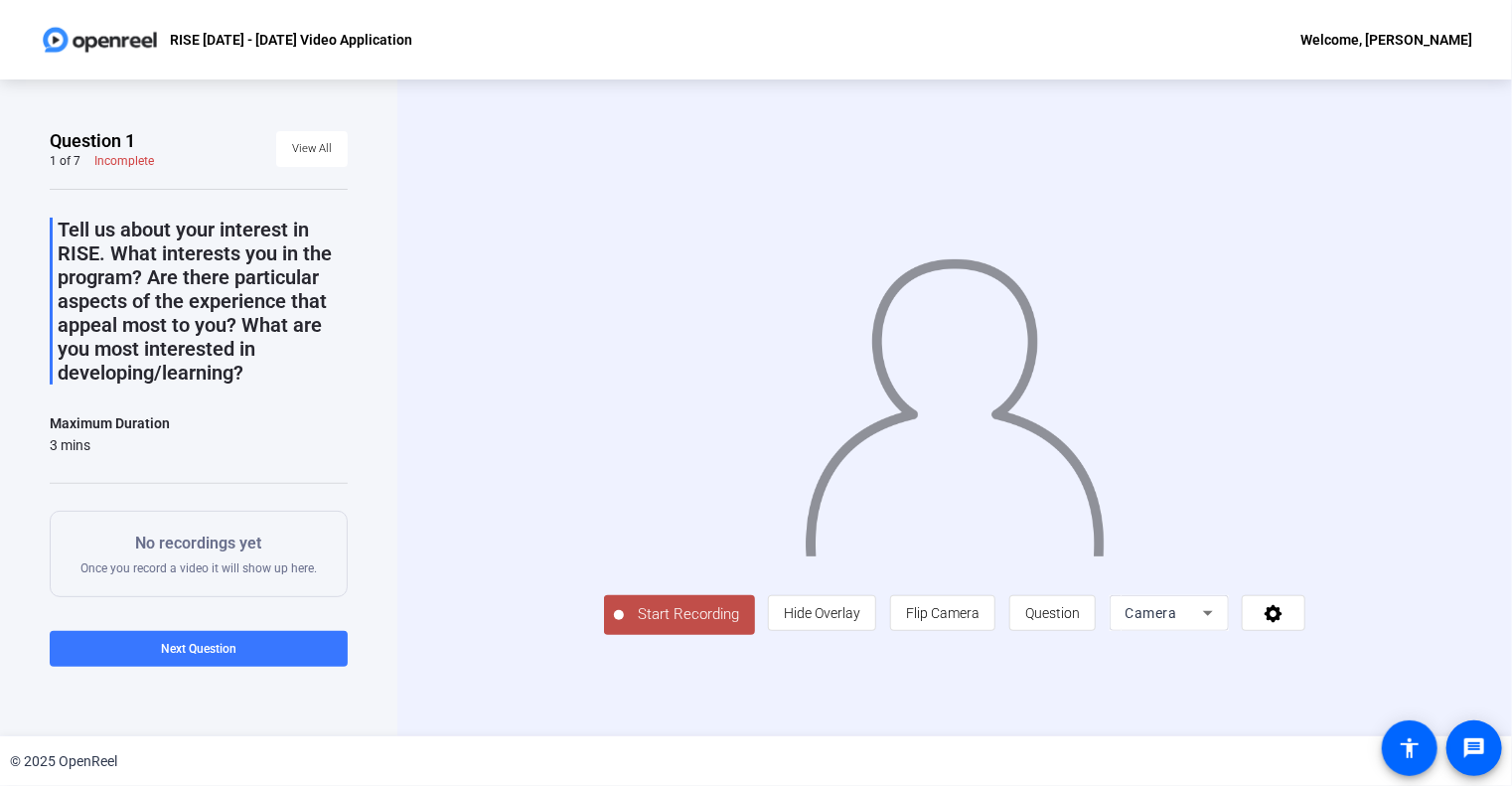 scroll, scrollTop: 0, scrollLeft: 0, axis: both 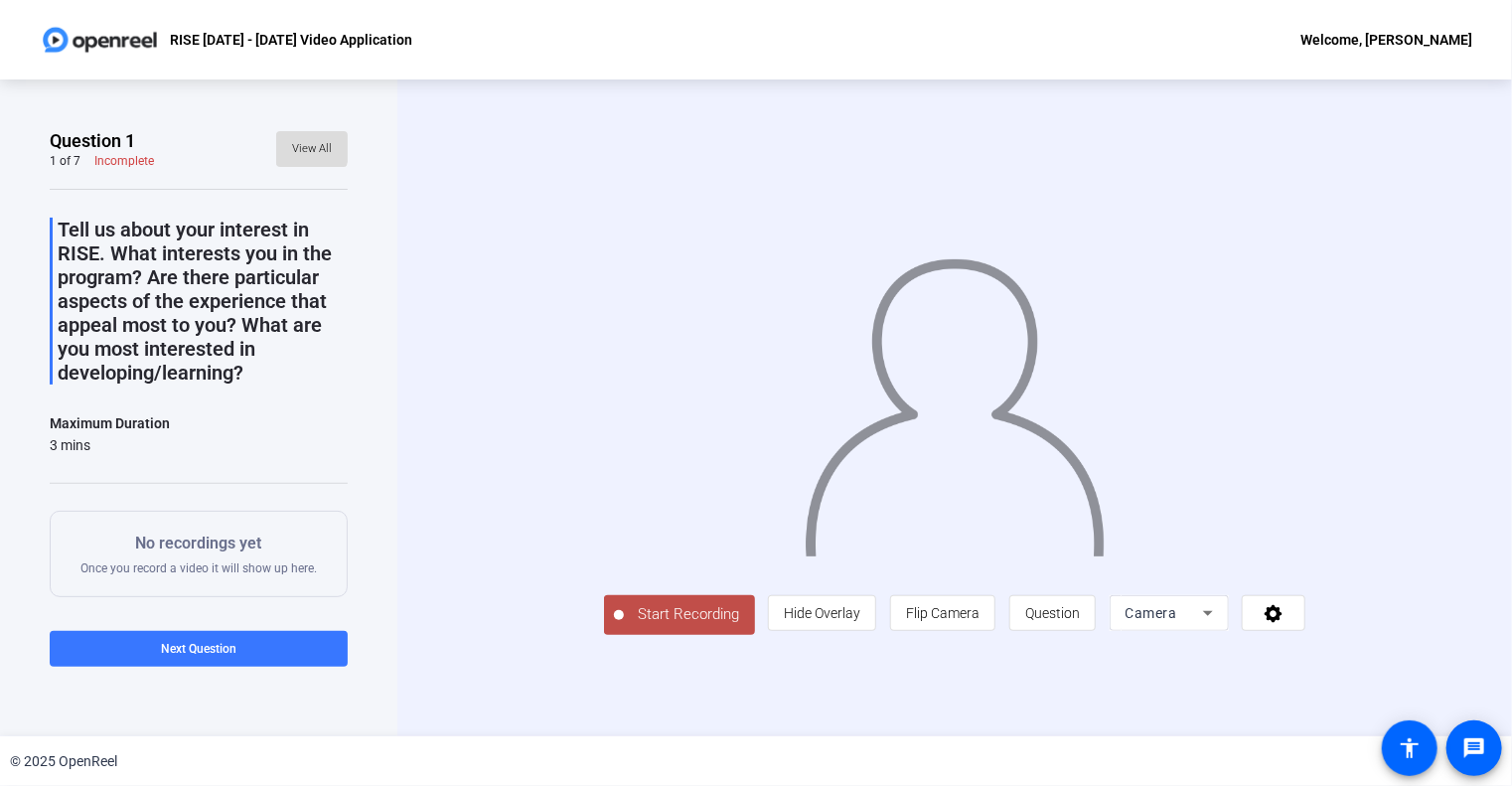 click on "View All" 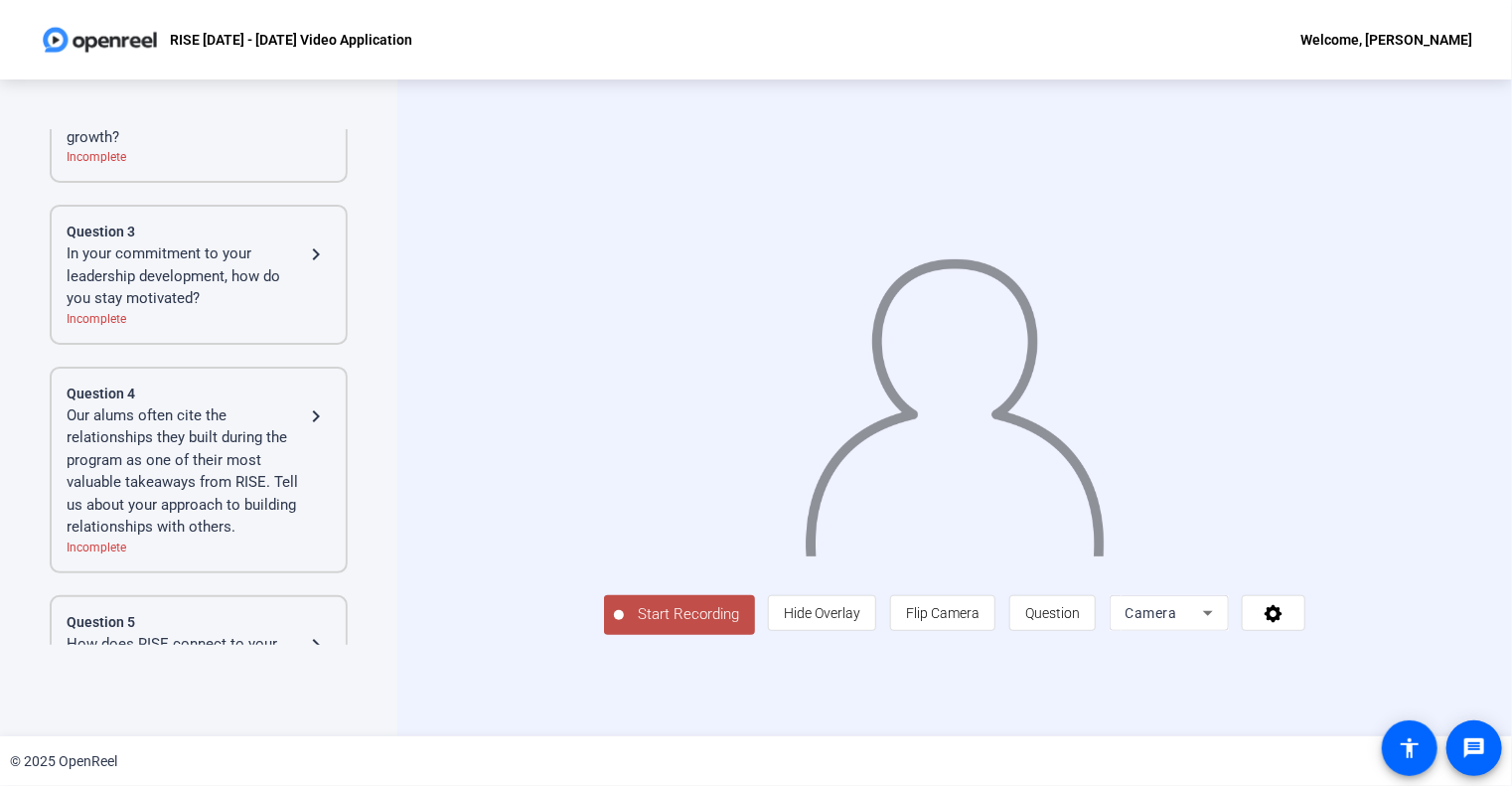 scroll, scrollTop: 0, scrollLeft: 0, axis: both 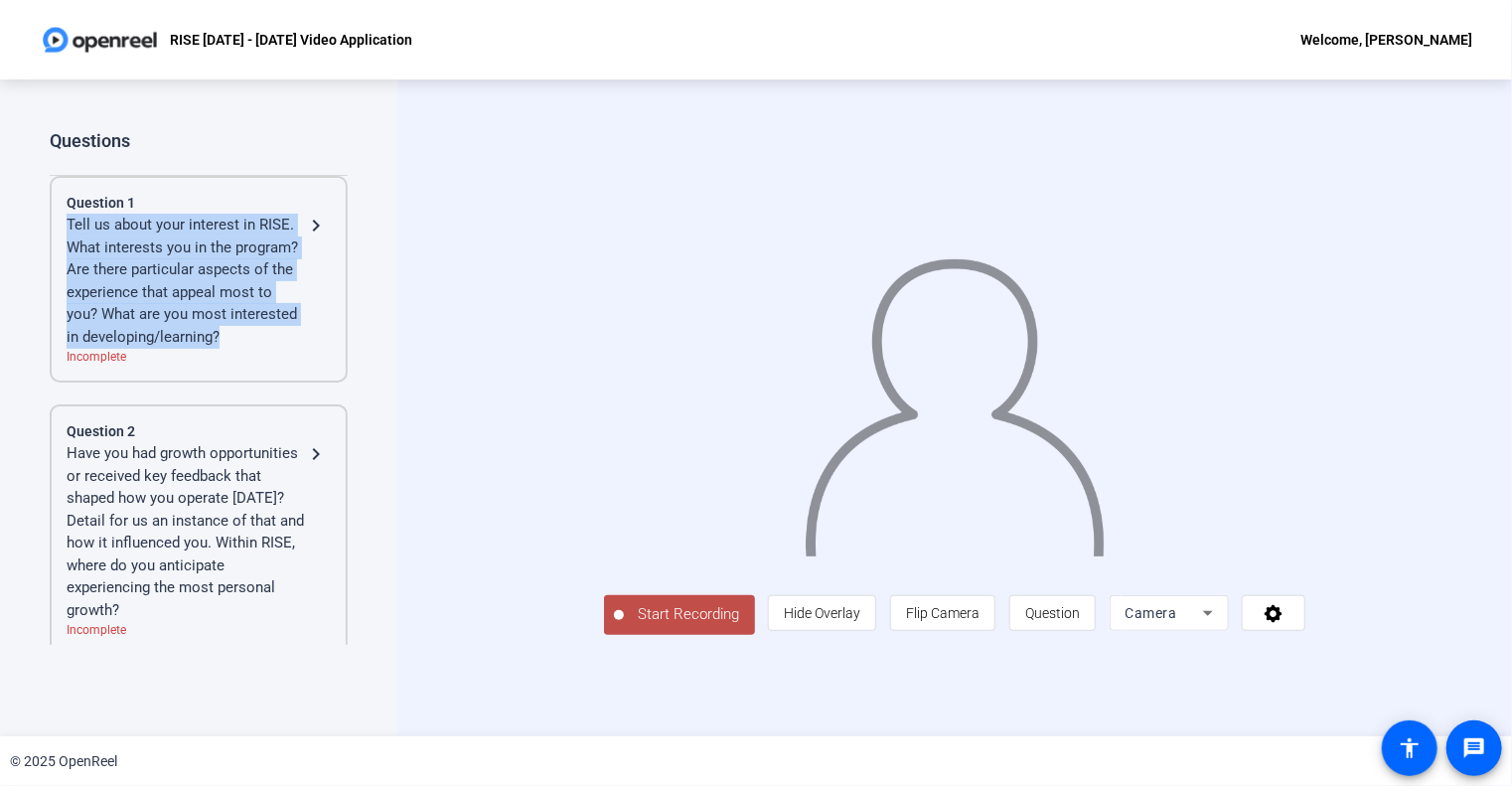 drag, startPoint x: 217, startPoint y: 352, endPoint x: 64, endPoint y: 218, distance: 203.38387 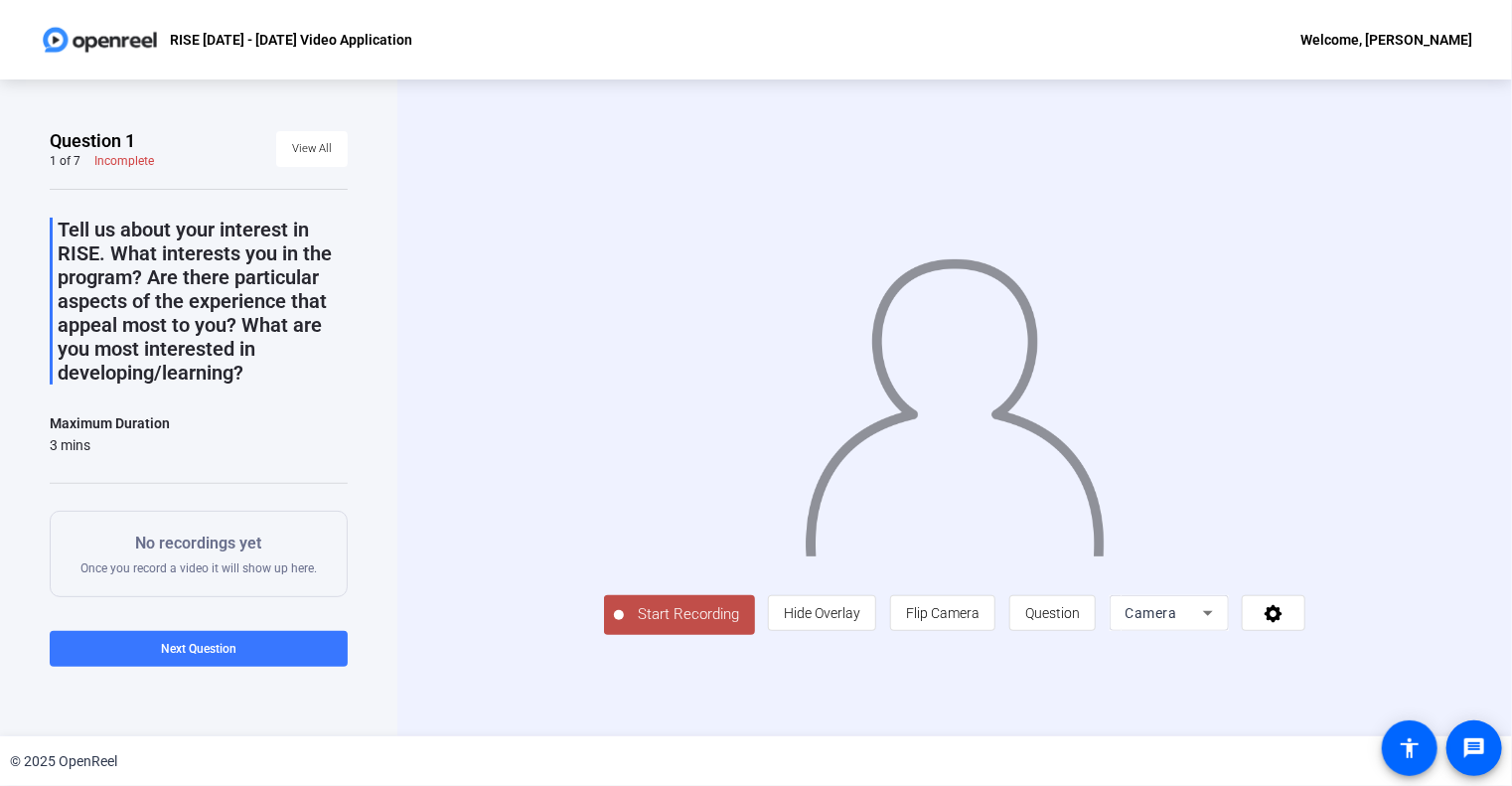 copy on "Tell us about your interest in RISE. What interests you in the program? Are there particular aspects of the experience that appeal most to you? What are you most interested in developing/learning?" 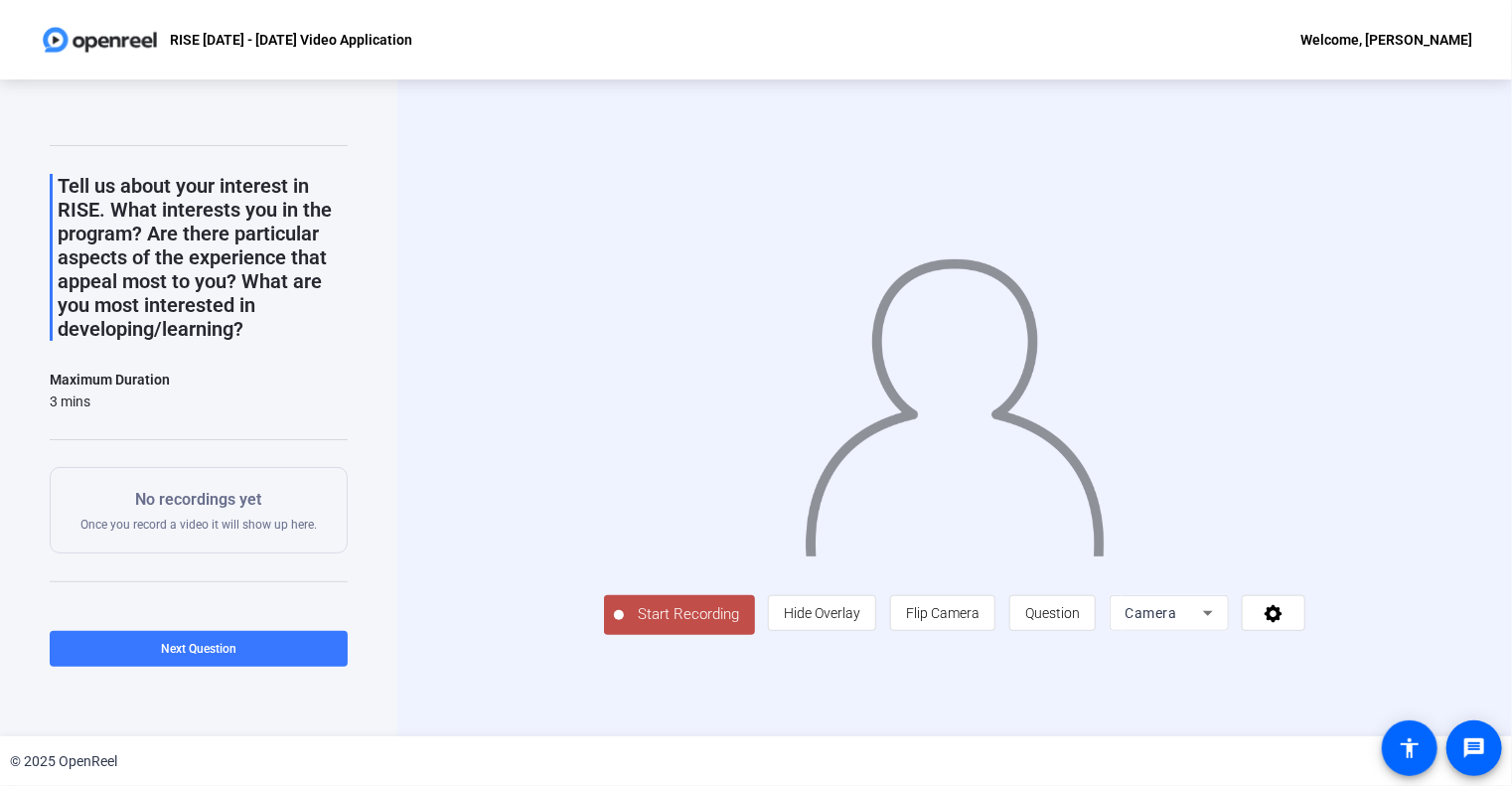 scroll, scrollTop: 0, scrollLeft: 0, axis: both 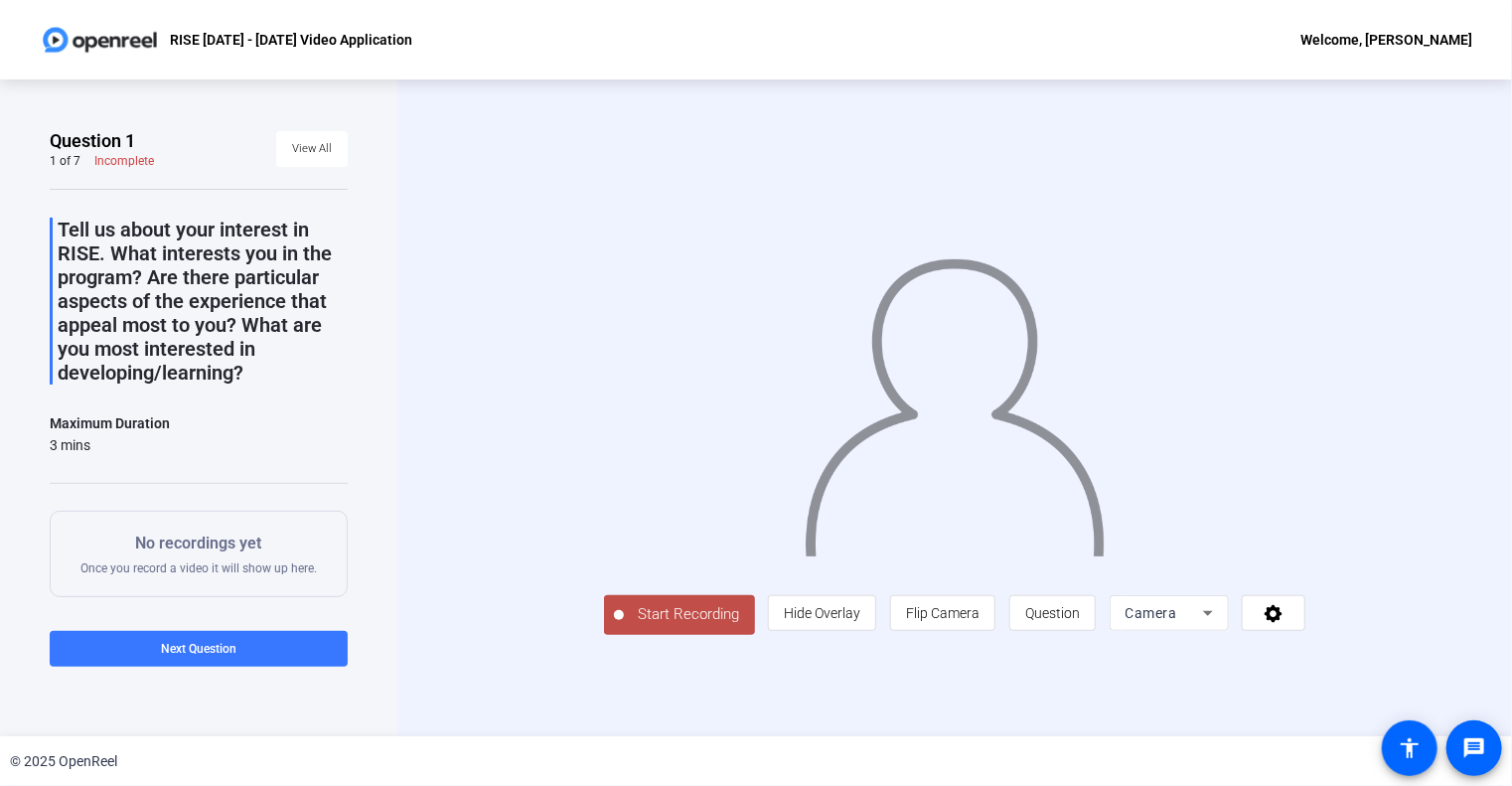 drag, startPoint x: 257, startPoint y: 371, endPoint x: 58, endPoint y: 228, distance: 245.05102 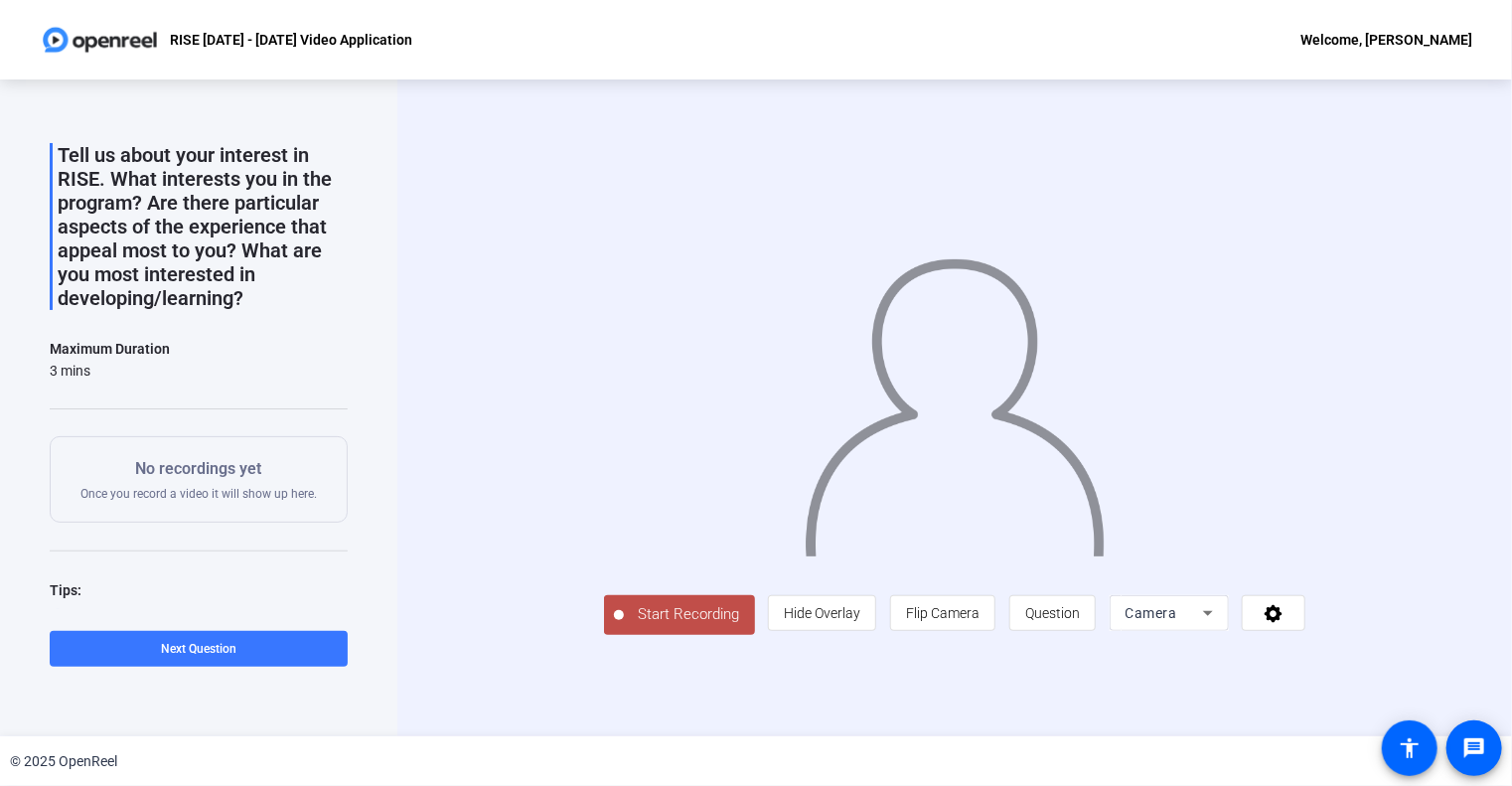 scroll, scrollTop: 0, scrollLeft: 0, axis: both 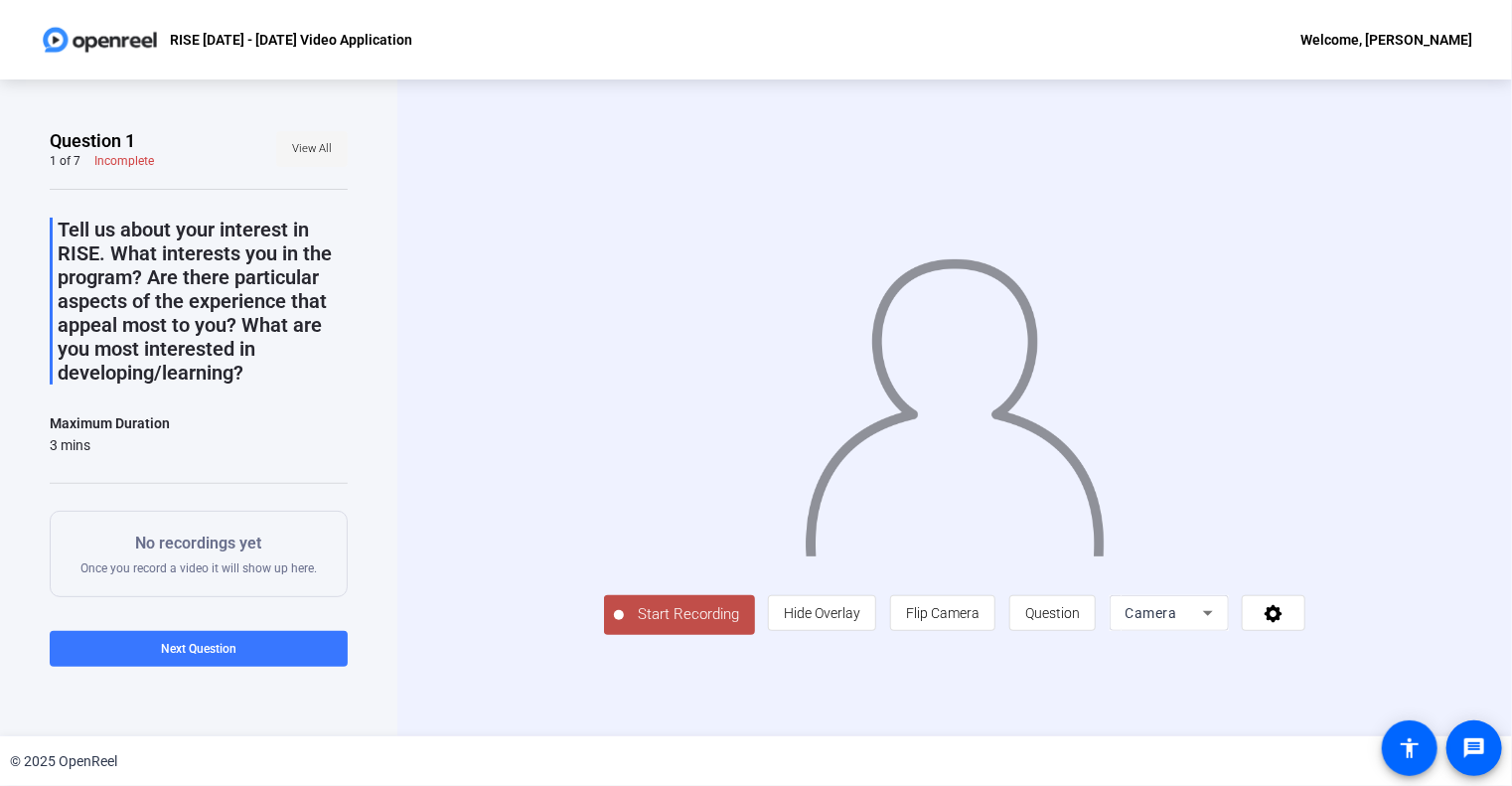 click on "View All" 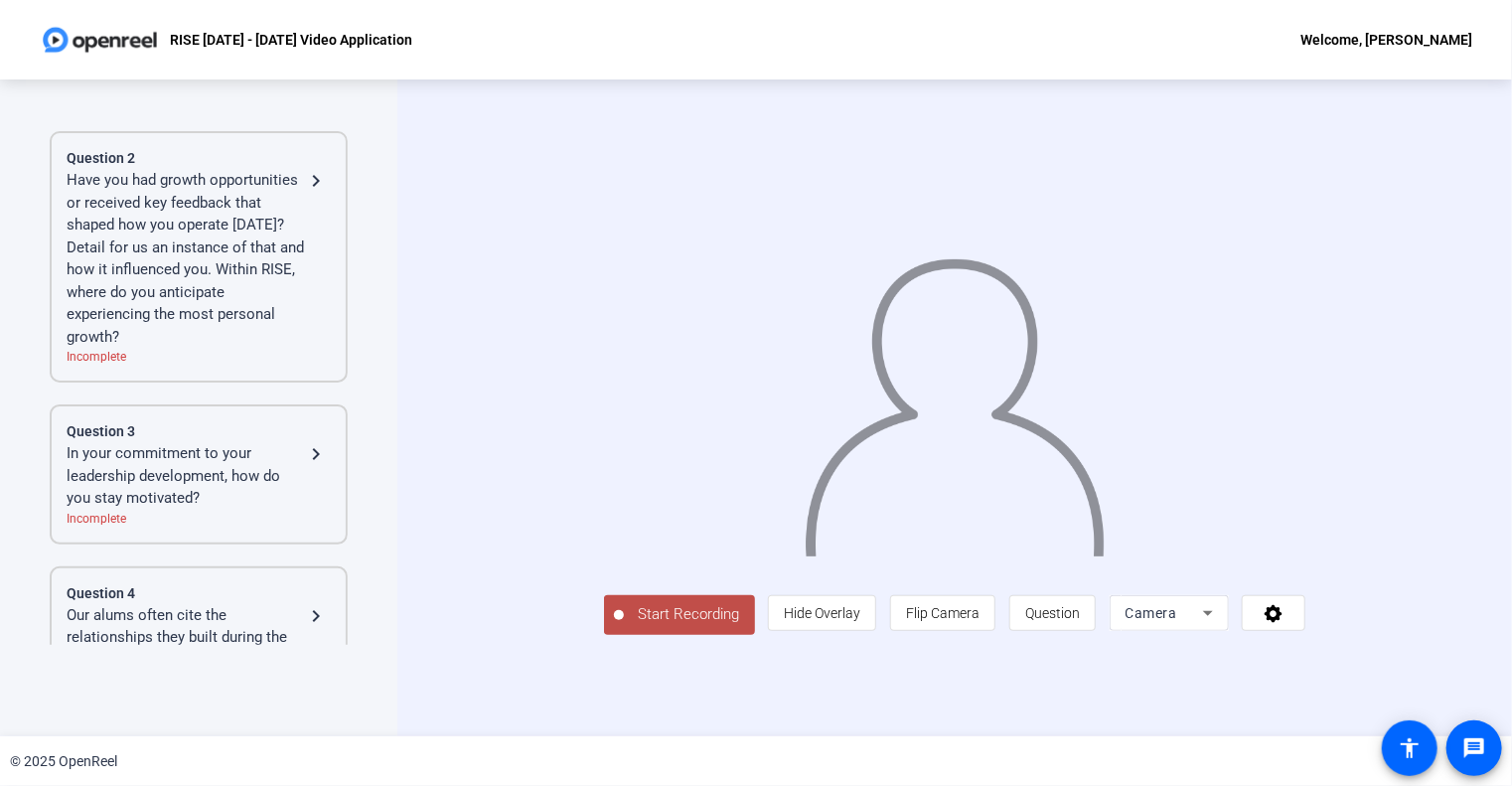 scroll, scrollTop: 298, scrollLeft: 0, axis: vertical 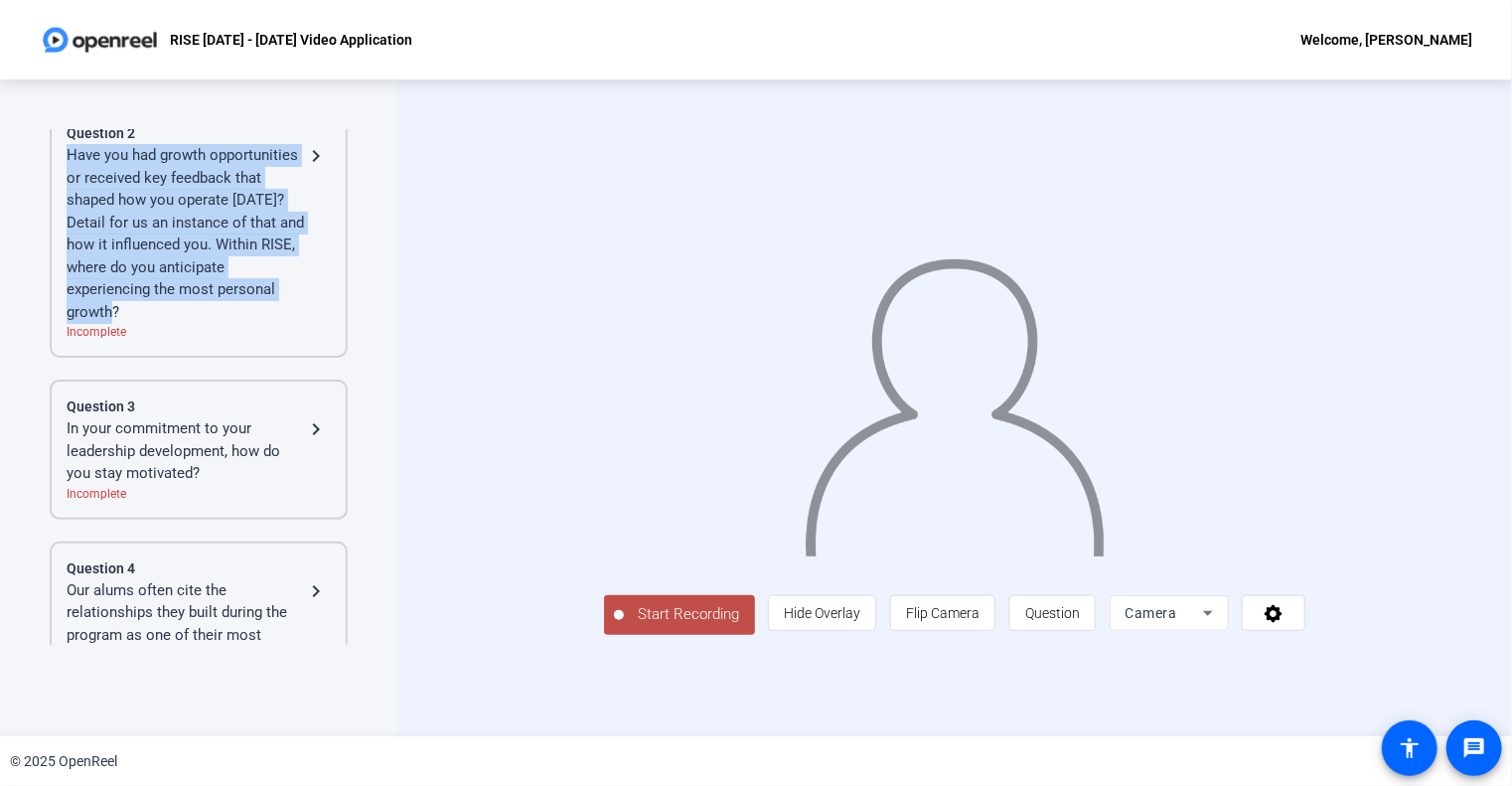 drag, startPoint x: 233, startPoint y: 323, endPoint x: 68, endPoint y: 182, distance: 217.03917 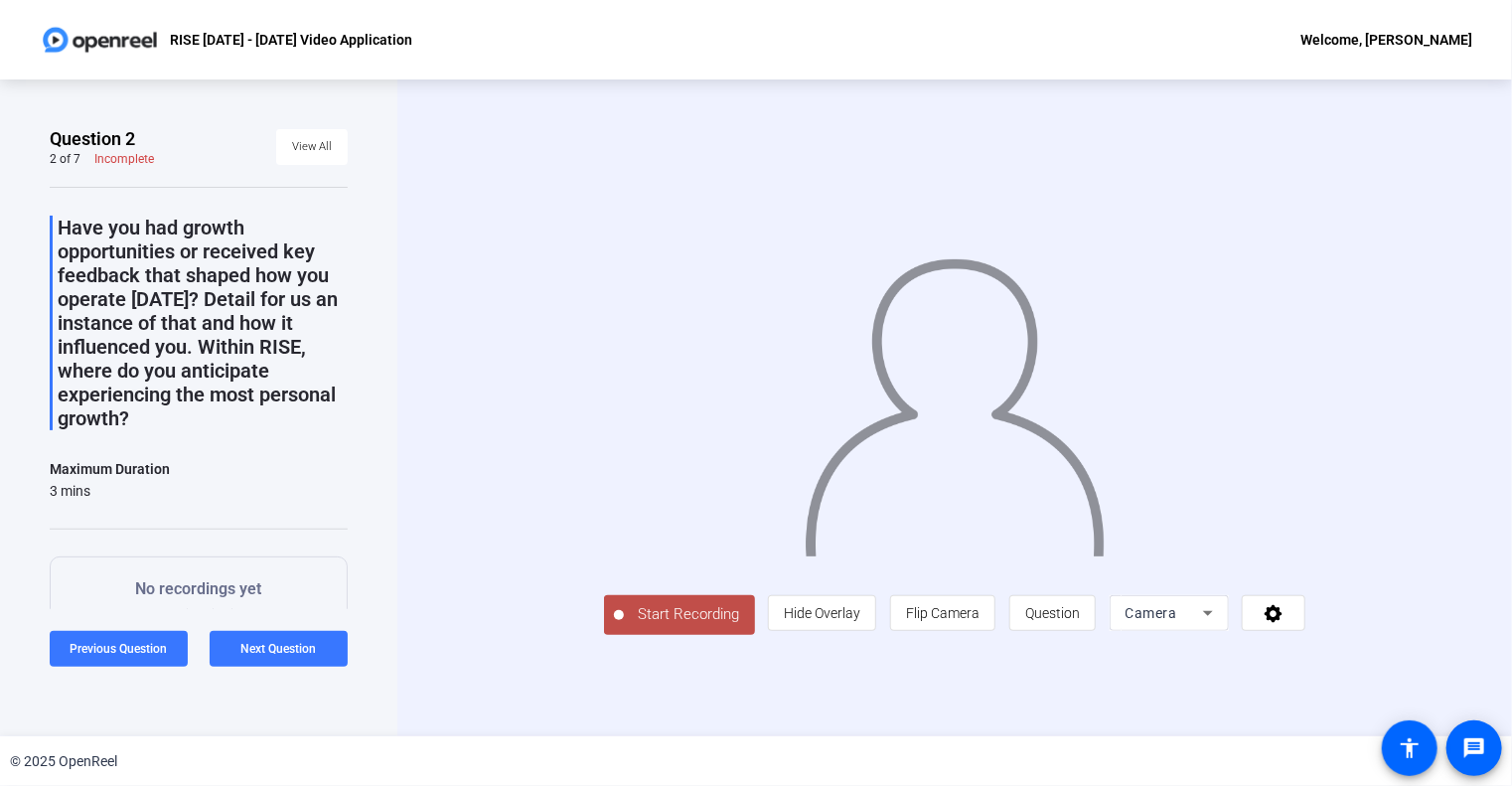 scroll, scrollTop: 0, scrollLeft: 0, axis: both 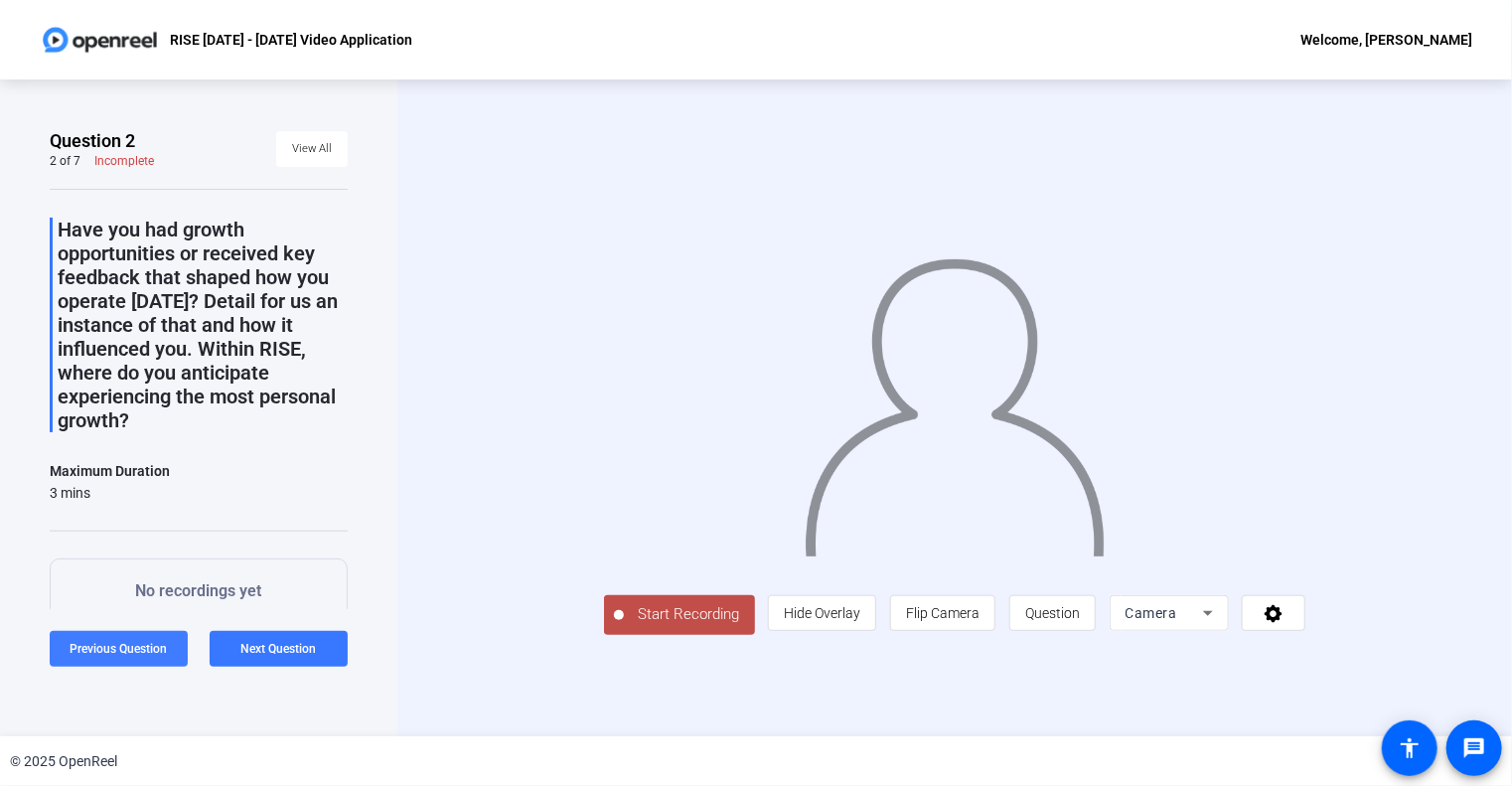 click on "Previous Question" 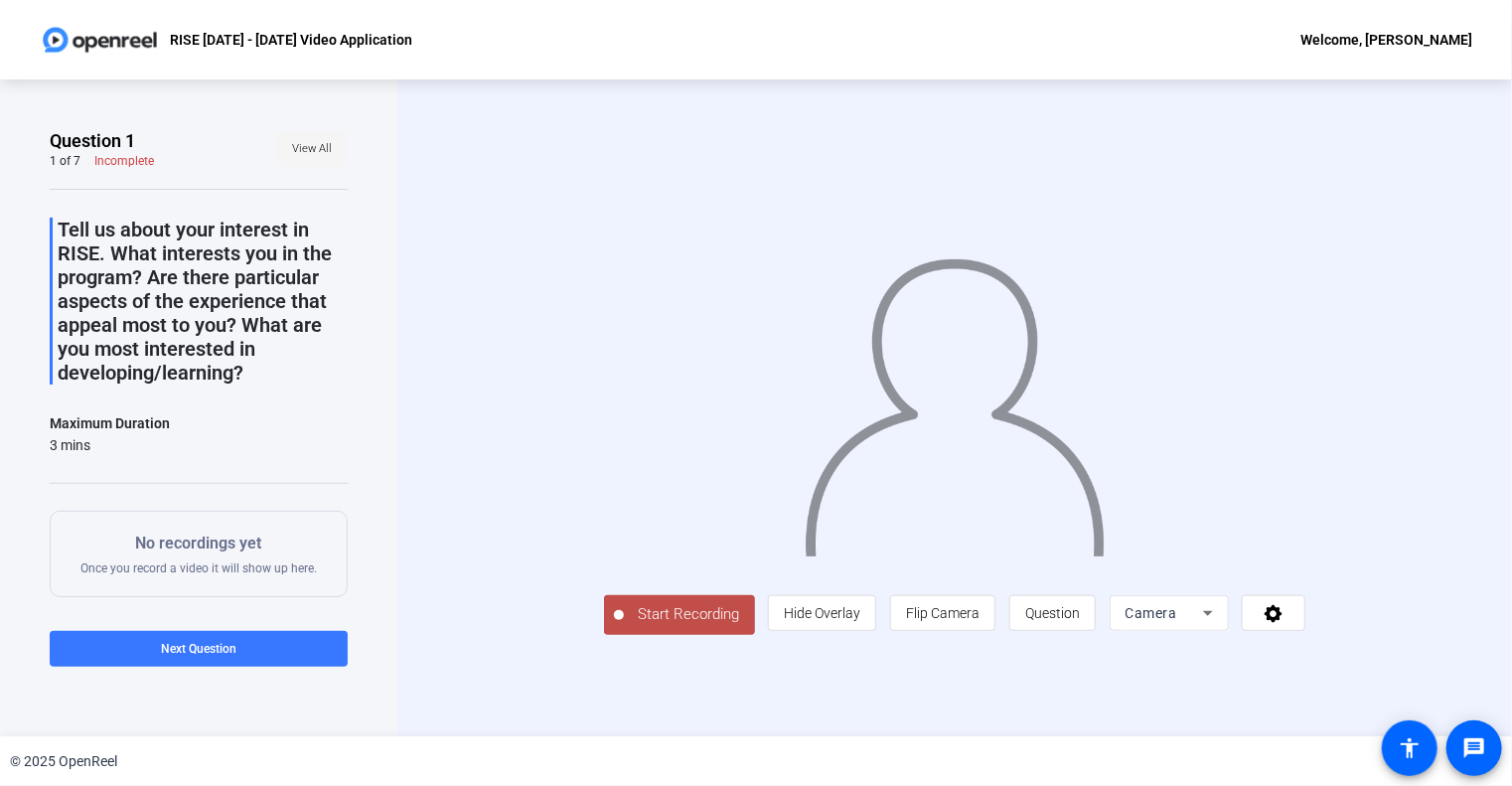 click on "View All" 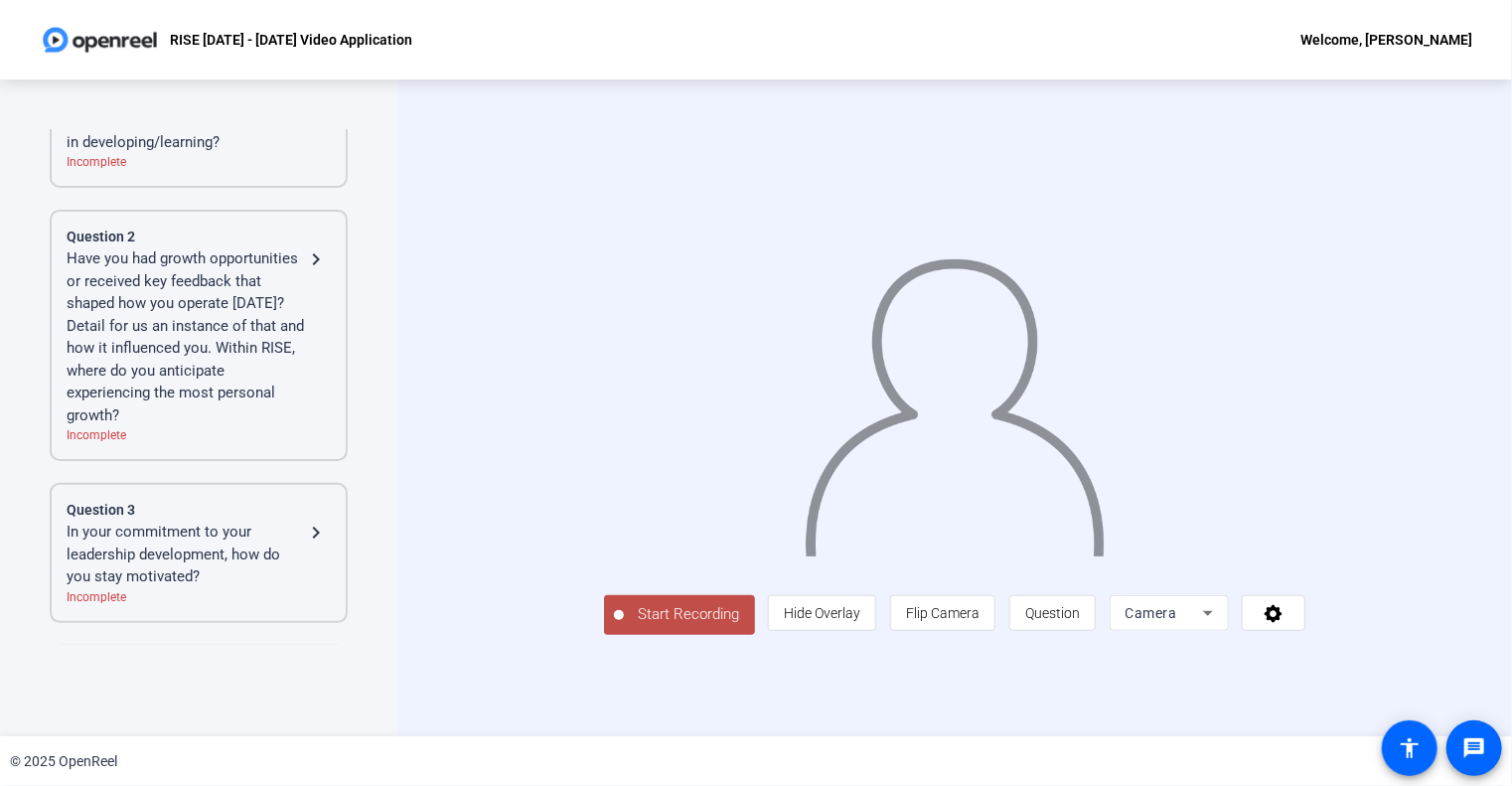 scroll, scrollTop: 199, scrollLeft: 0, axis: vertical 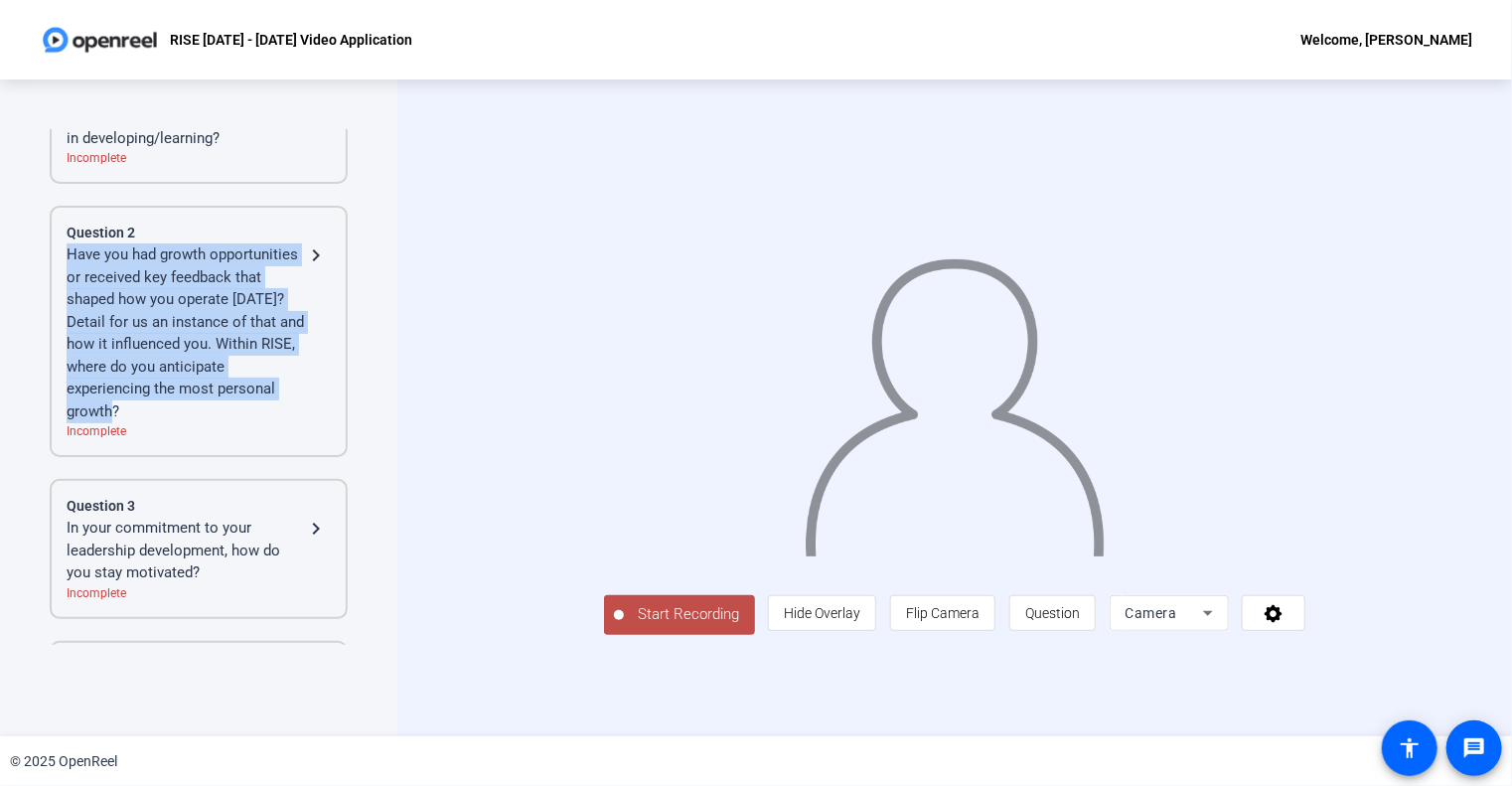 drag, startPoint x: 230, startPoint y: 428, endPoint x: 66, endPoint y: 283, distance: 218.90866 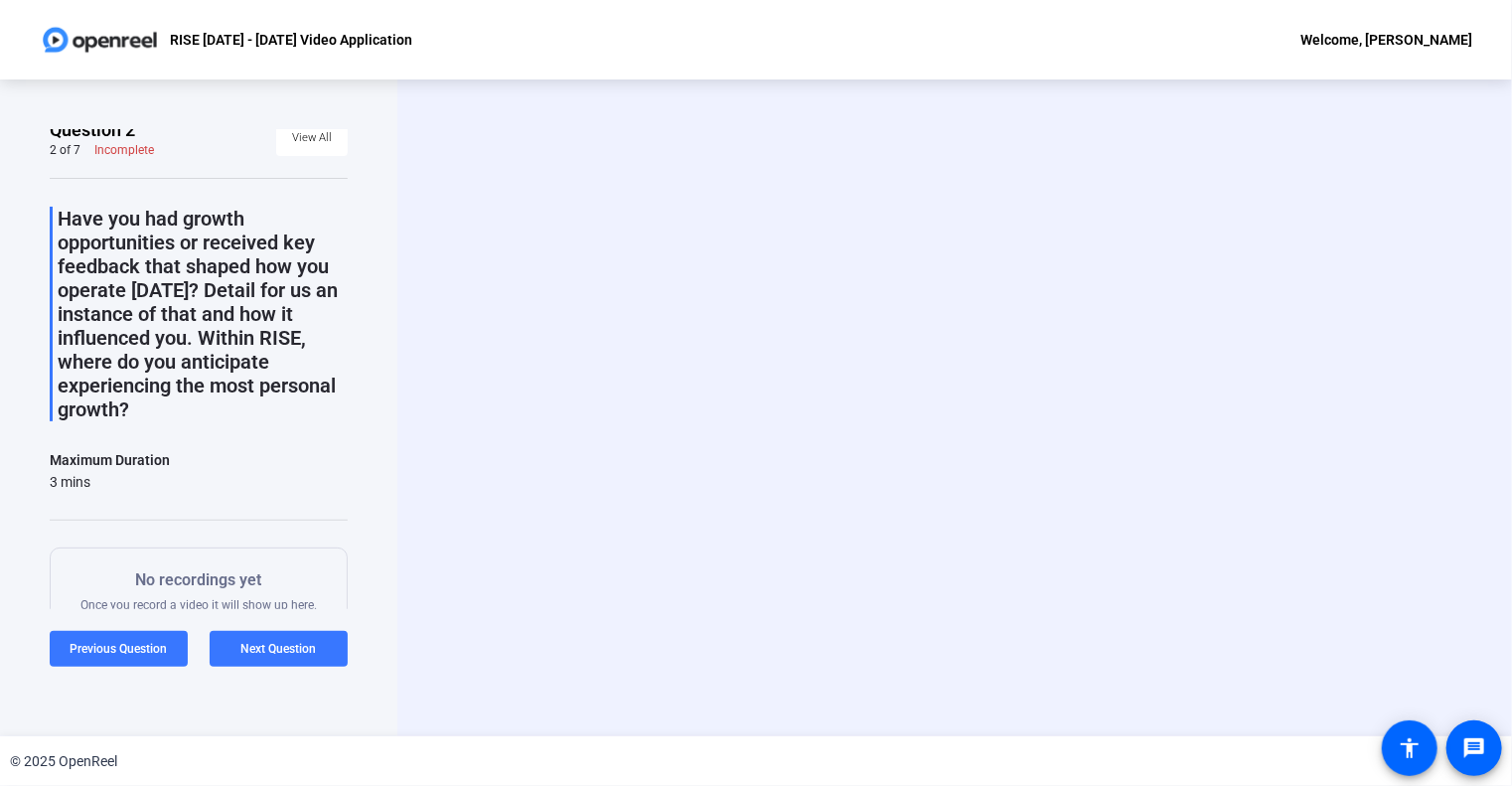 scroll, scrollTop: 0, scrollLeft: 0, axis: both 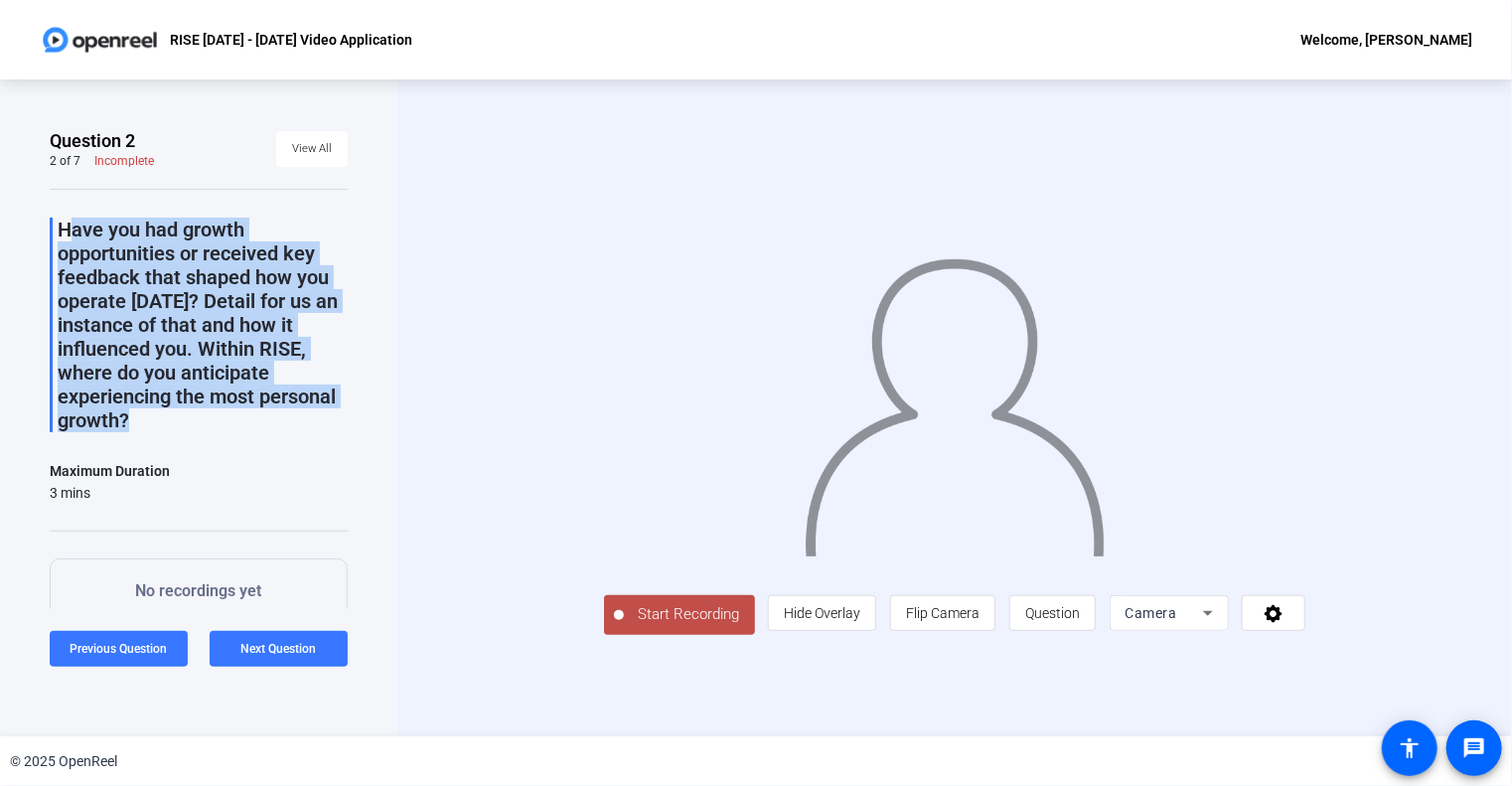 drag, startPoint x: 246, startPoint y: 422, endPoint x: 47, endPoint y: 226, distance: 279.3152 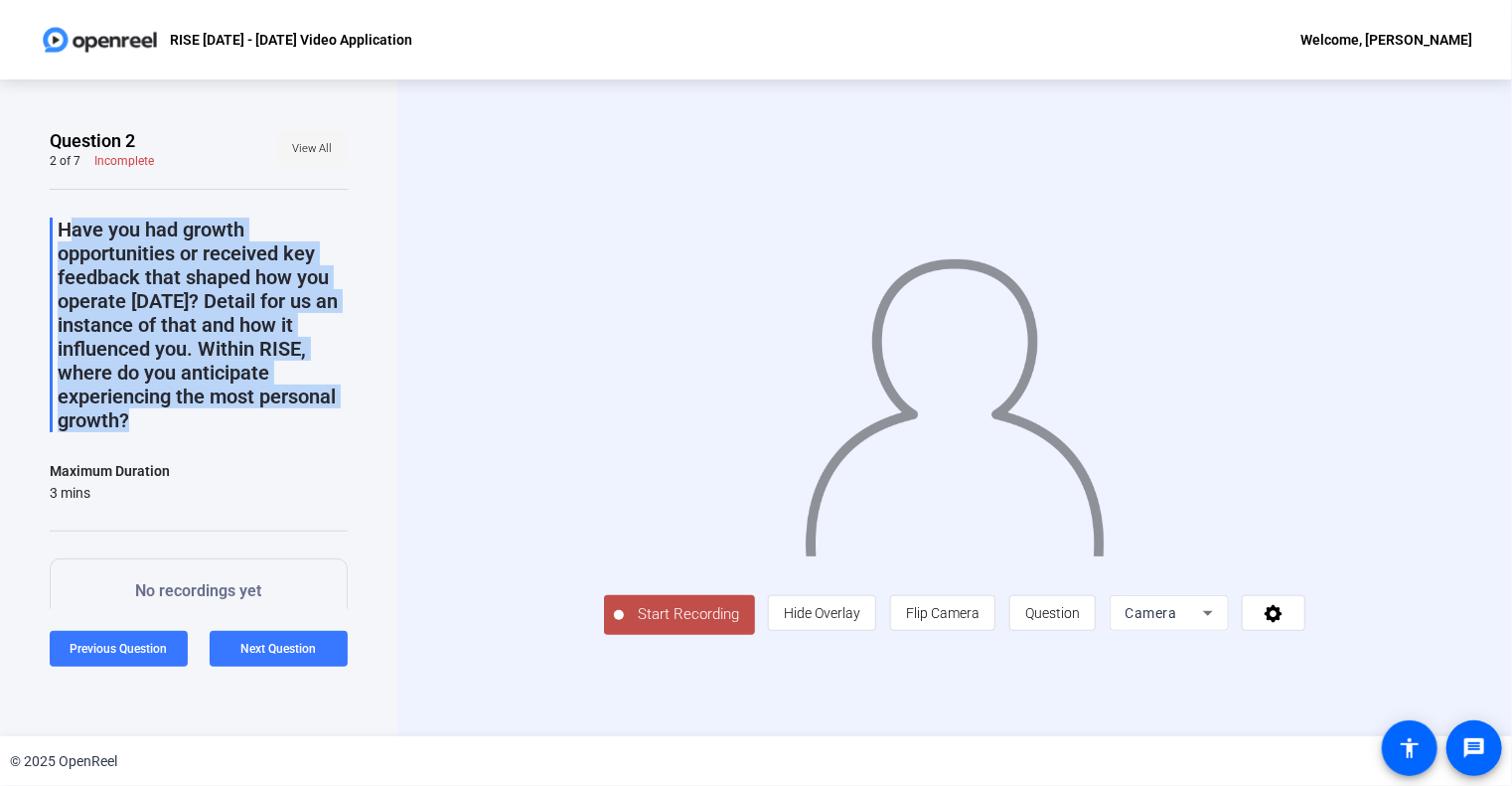click on "View All" 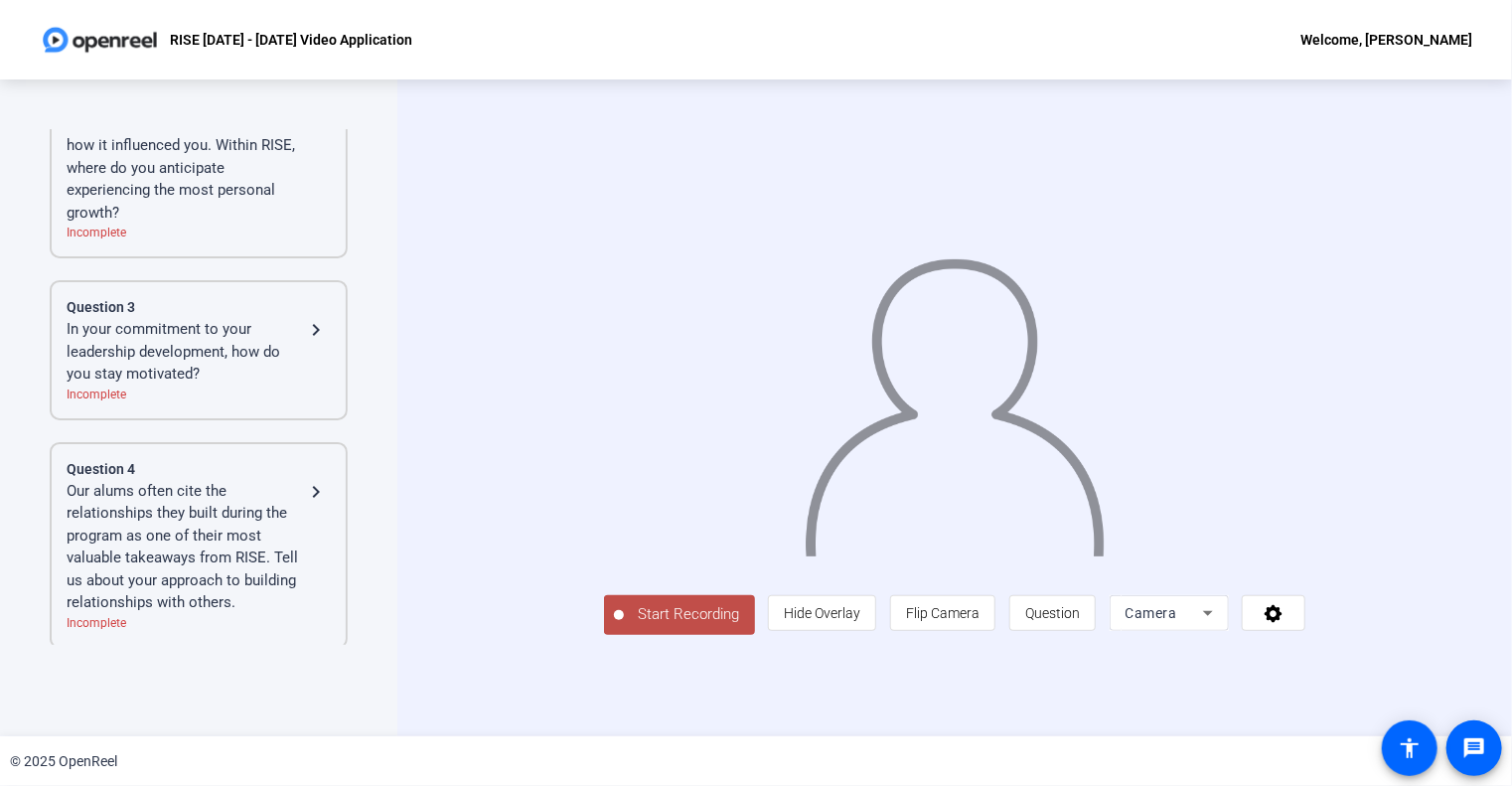 click on "In your commitment to your leadership development, how do you stay motivated?" 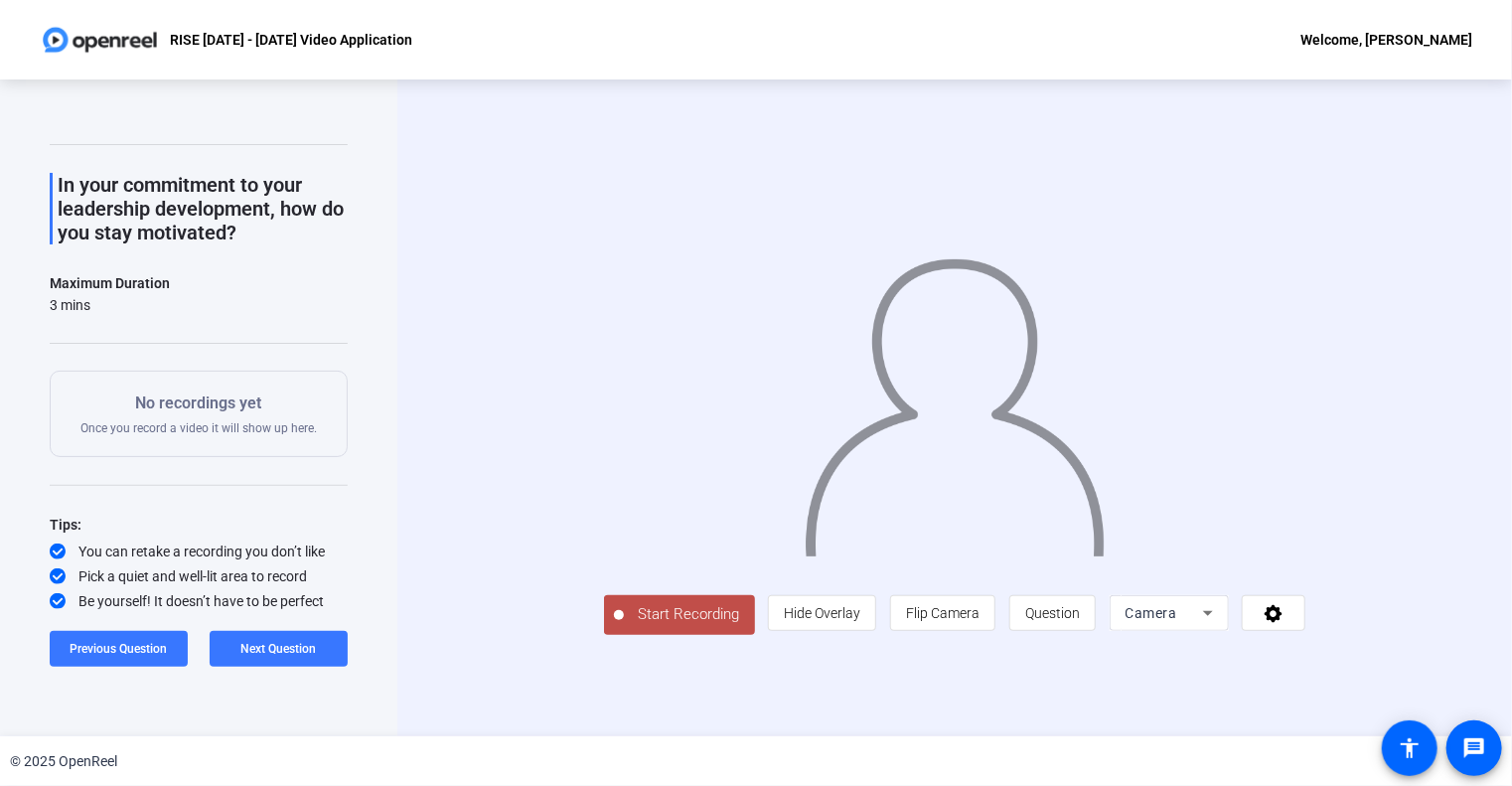 drag, startPoint x: 279, startPoint y: 230, endPoint x: 45, endPoint y: 186, distance: 238.10082 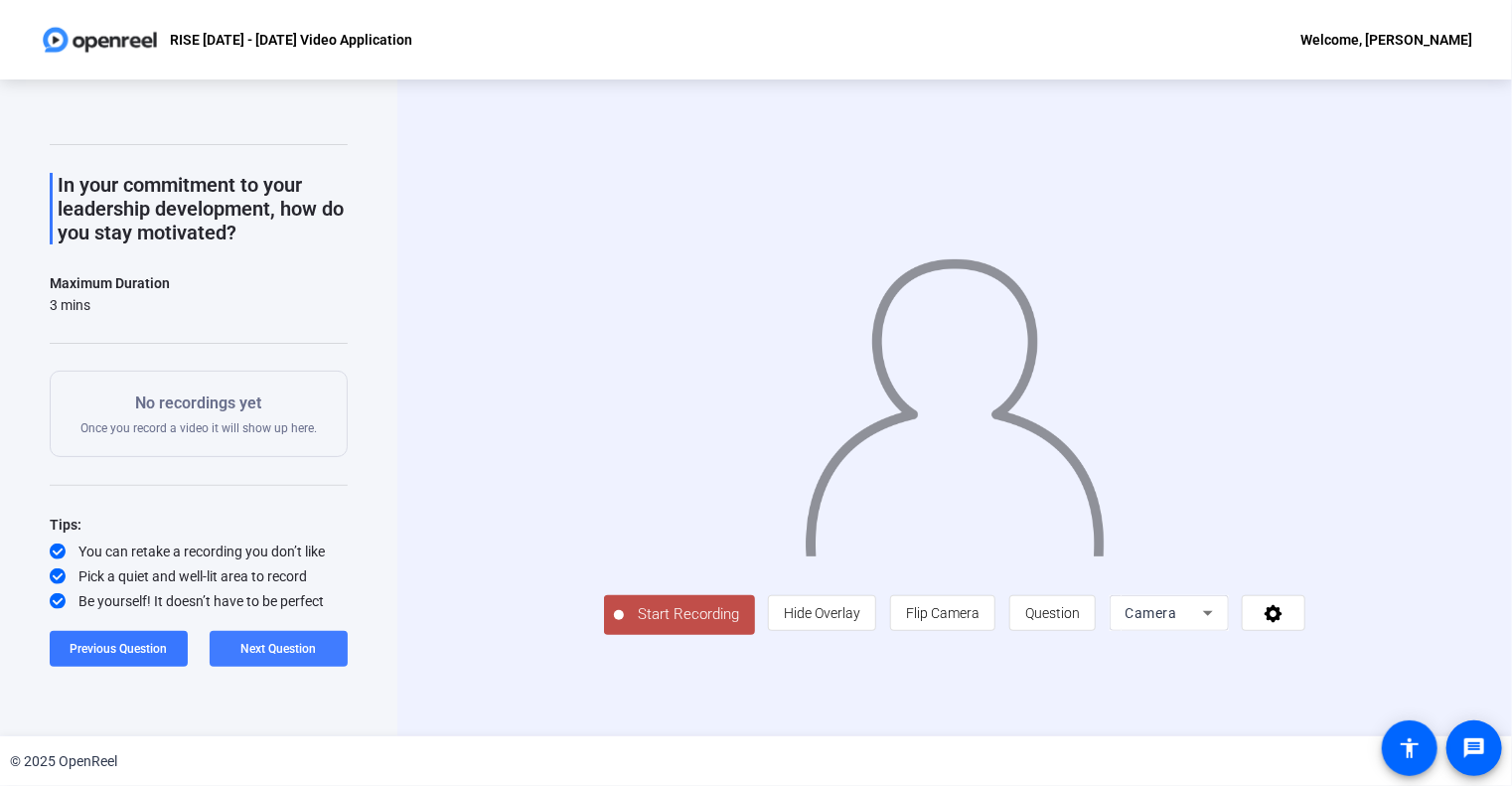 click on "Next Question" 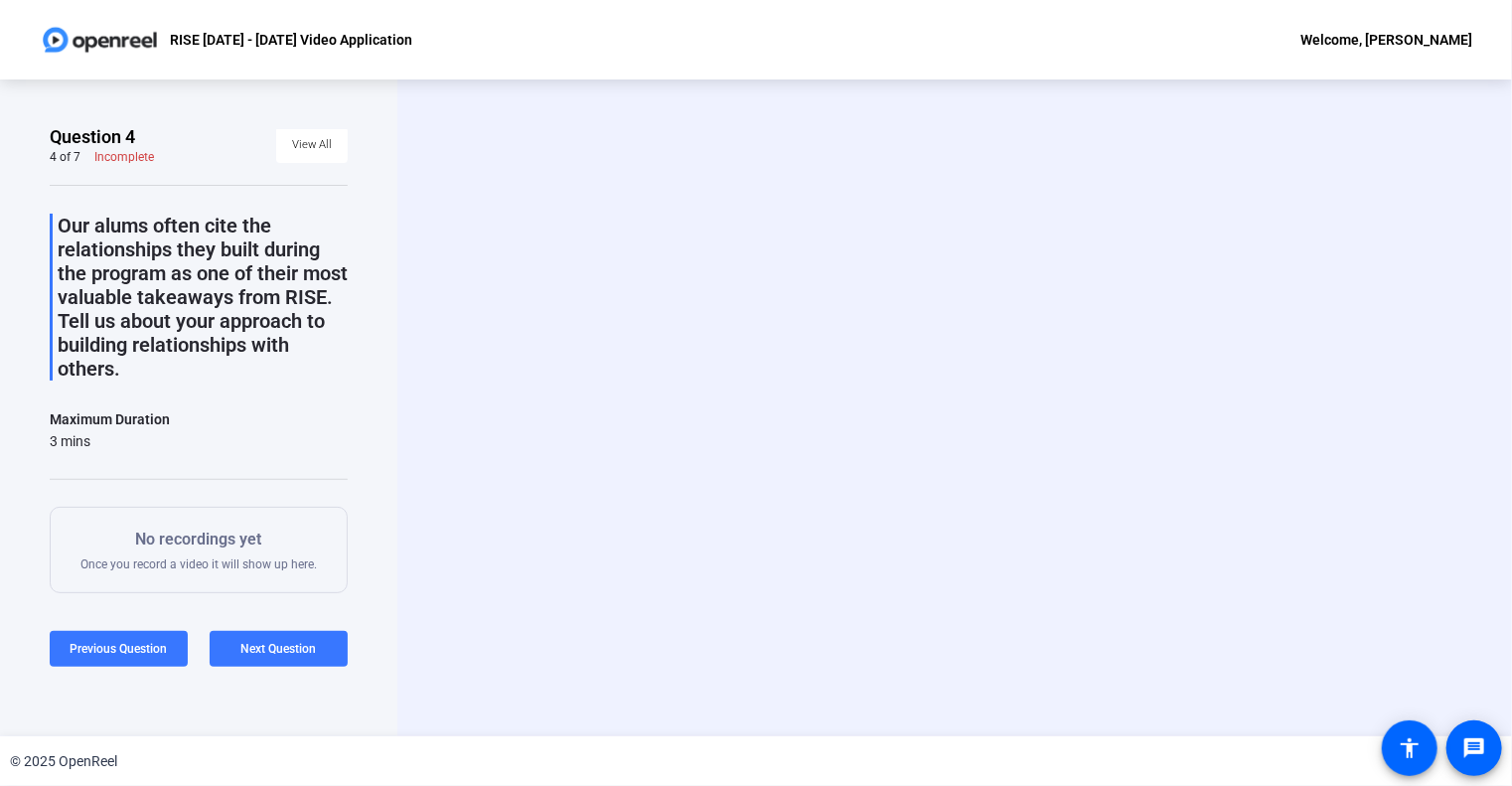 scroll, scrollTop: 0, scrollLeft: 0, axis: both 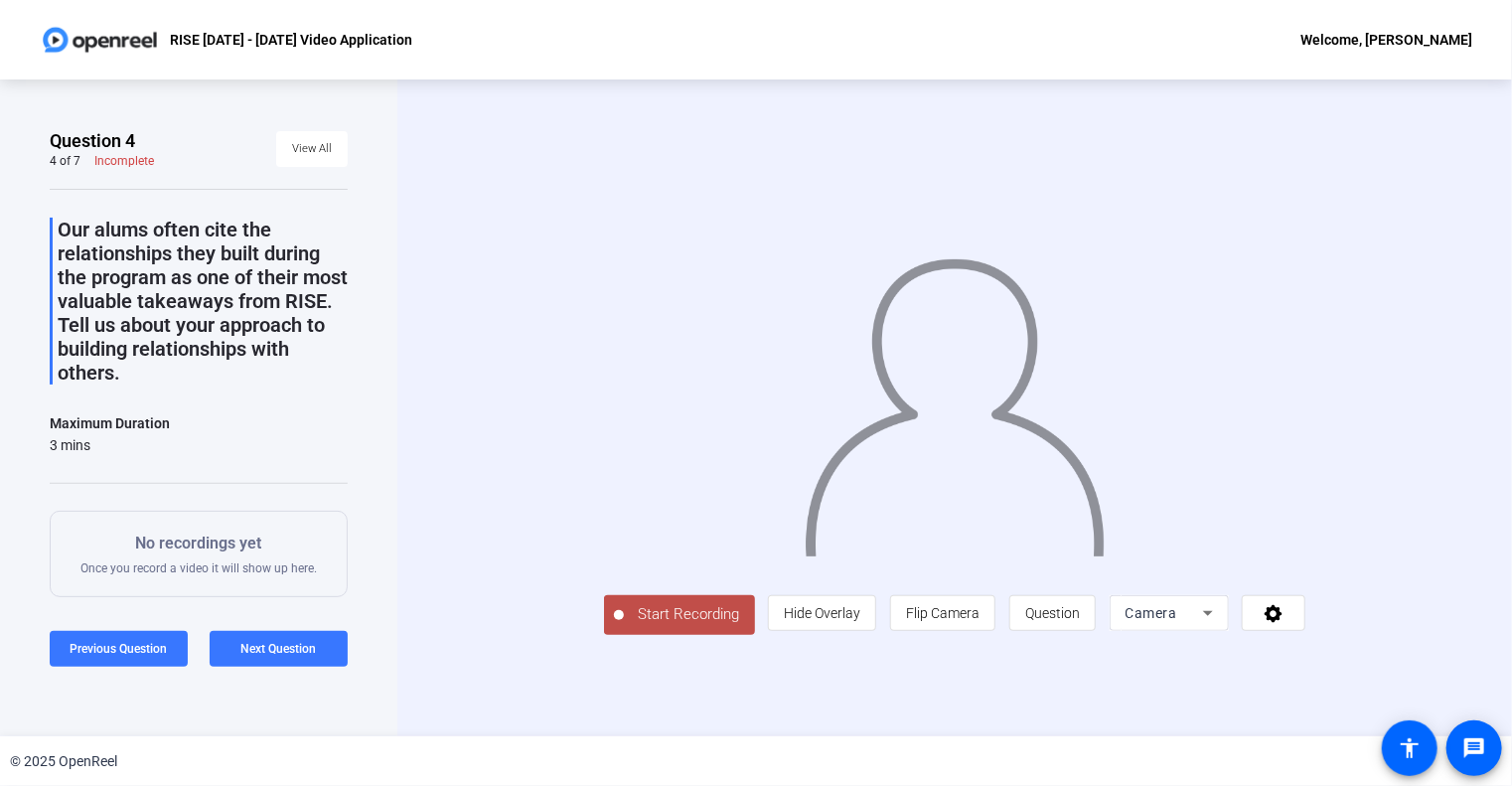 drag, startPoint x: 299, startPoint y: 378, endPoint x: 62, endPoint y: 236, distance: 276.2843 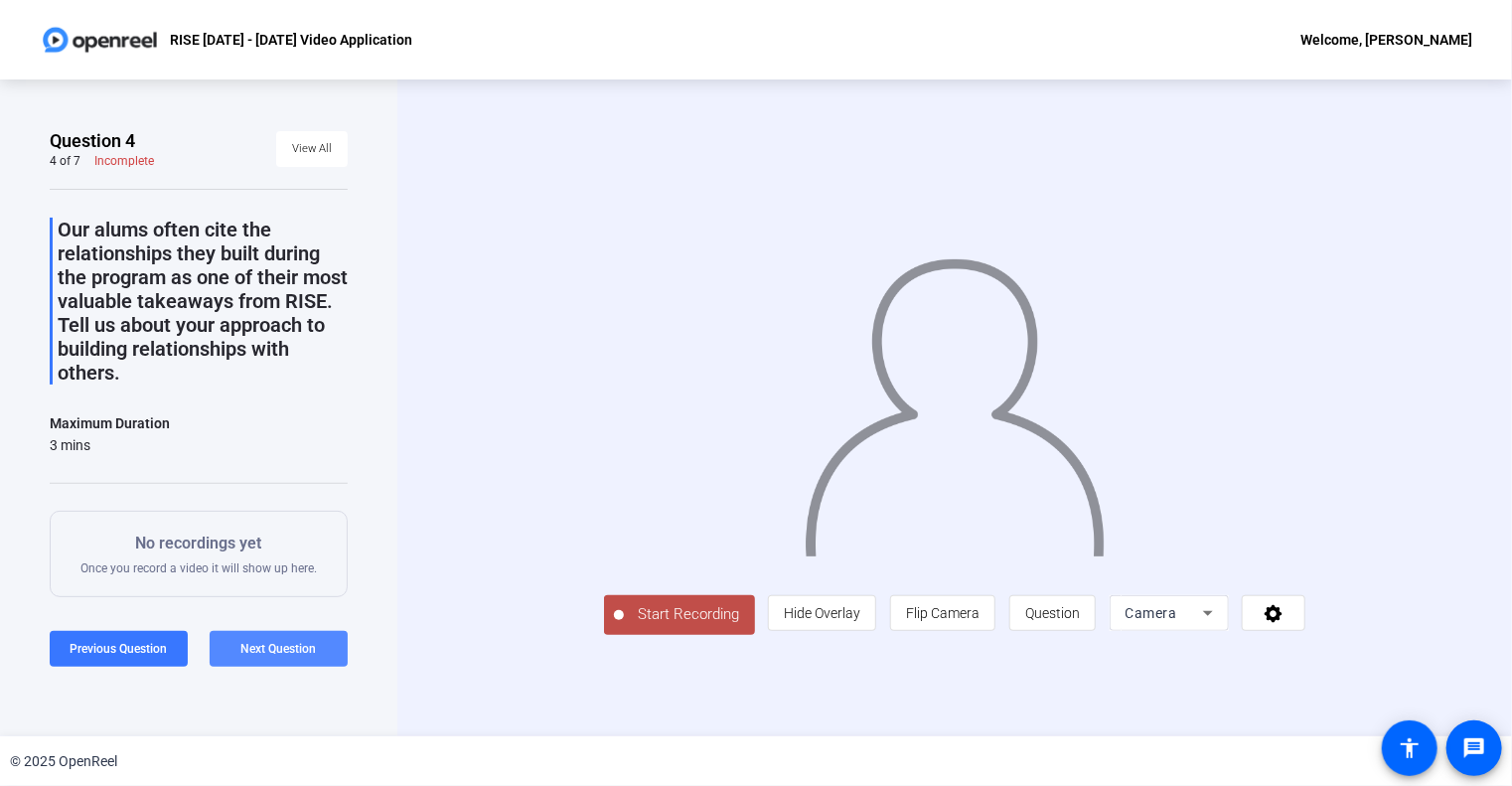 click on "Next Question" 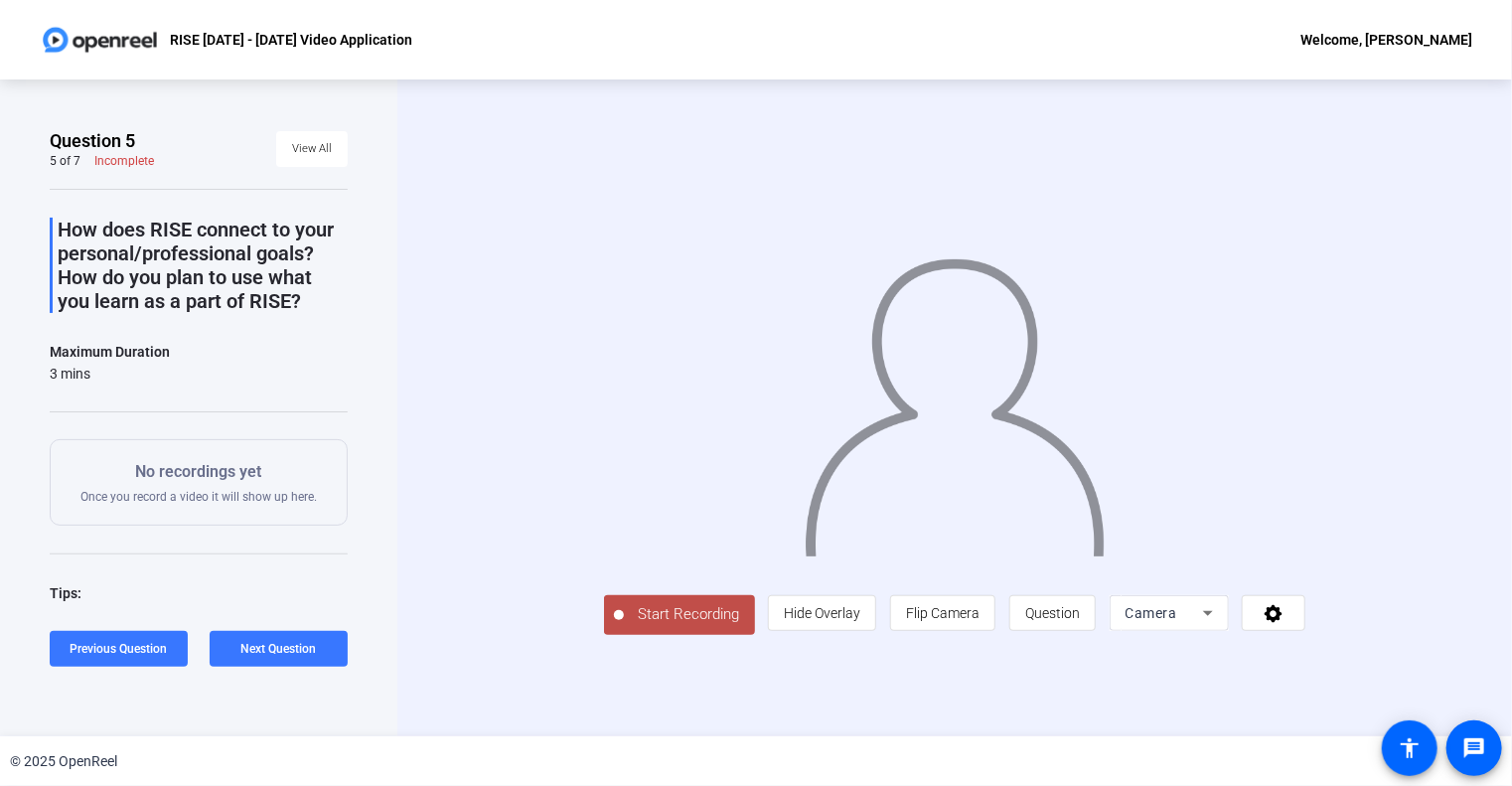 drag, startPoint x: 306, startPoint y: 304, endPoint x: 52, endPoint y: 230, distance: 264.56 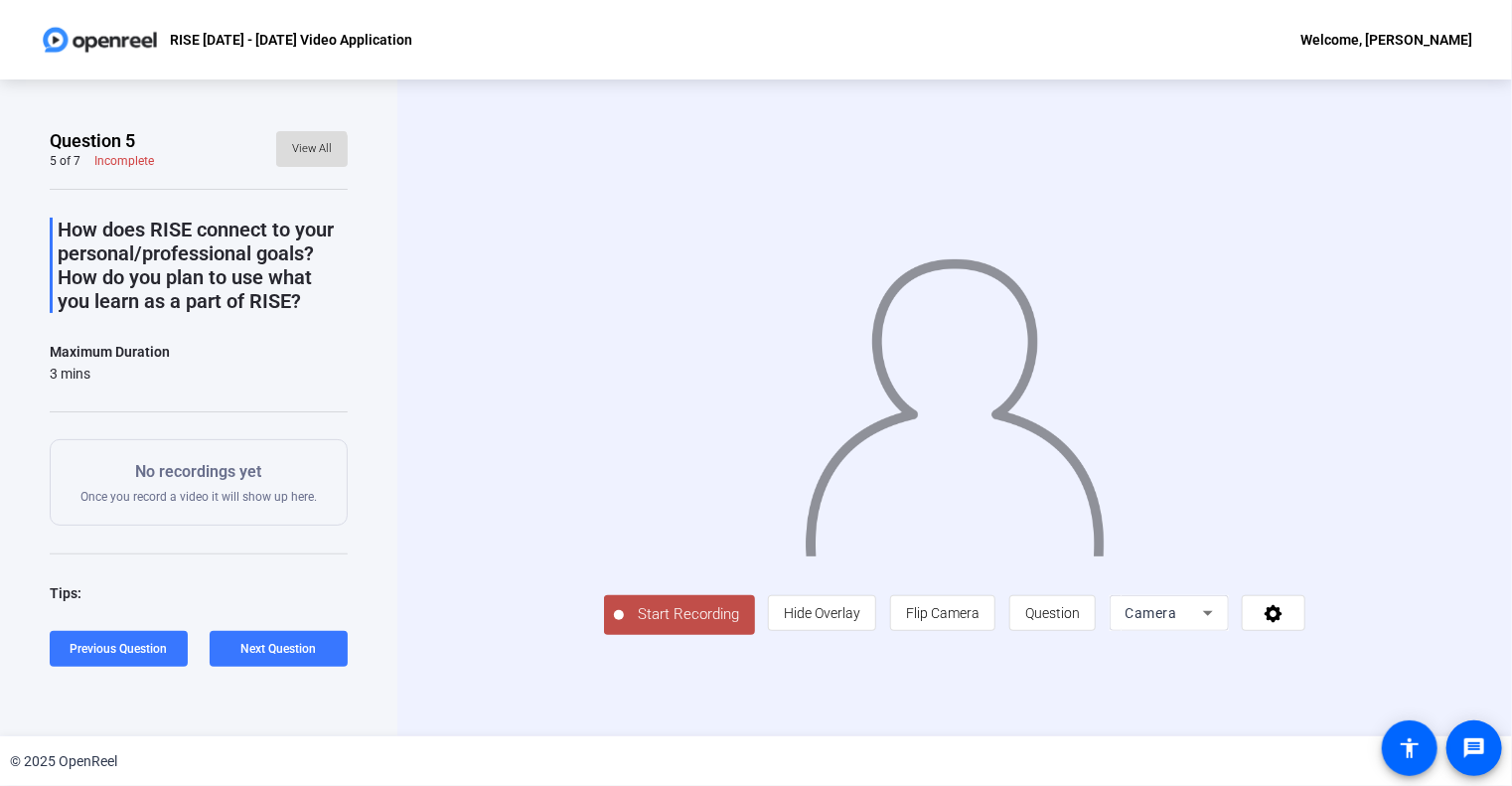 click 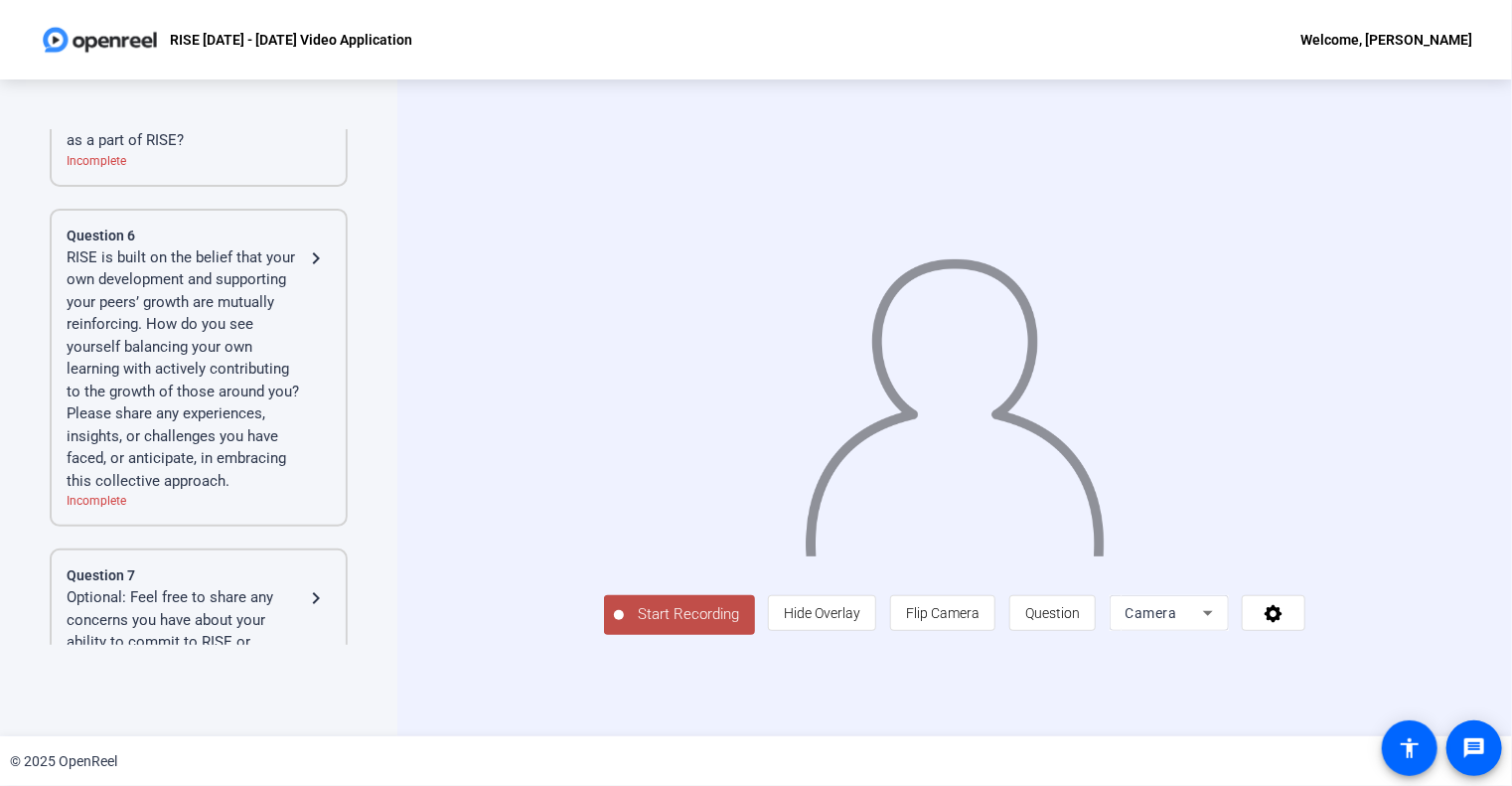 scroll, scrollTop: 1093, scrollLeft: 0, axis: vertical 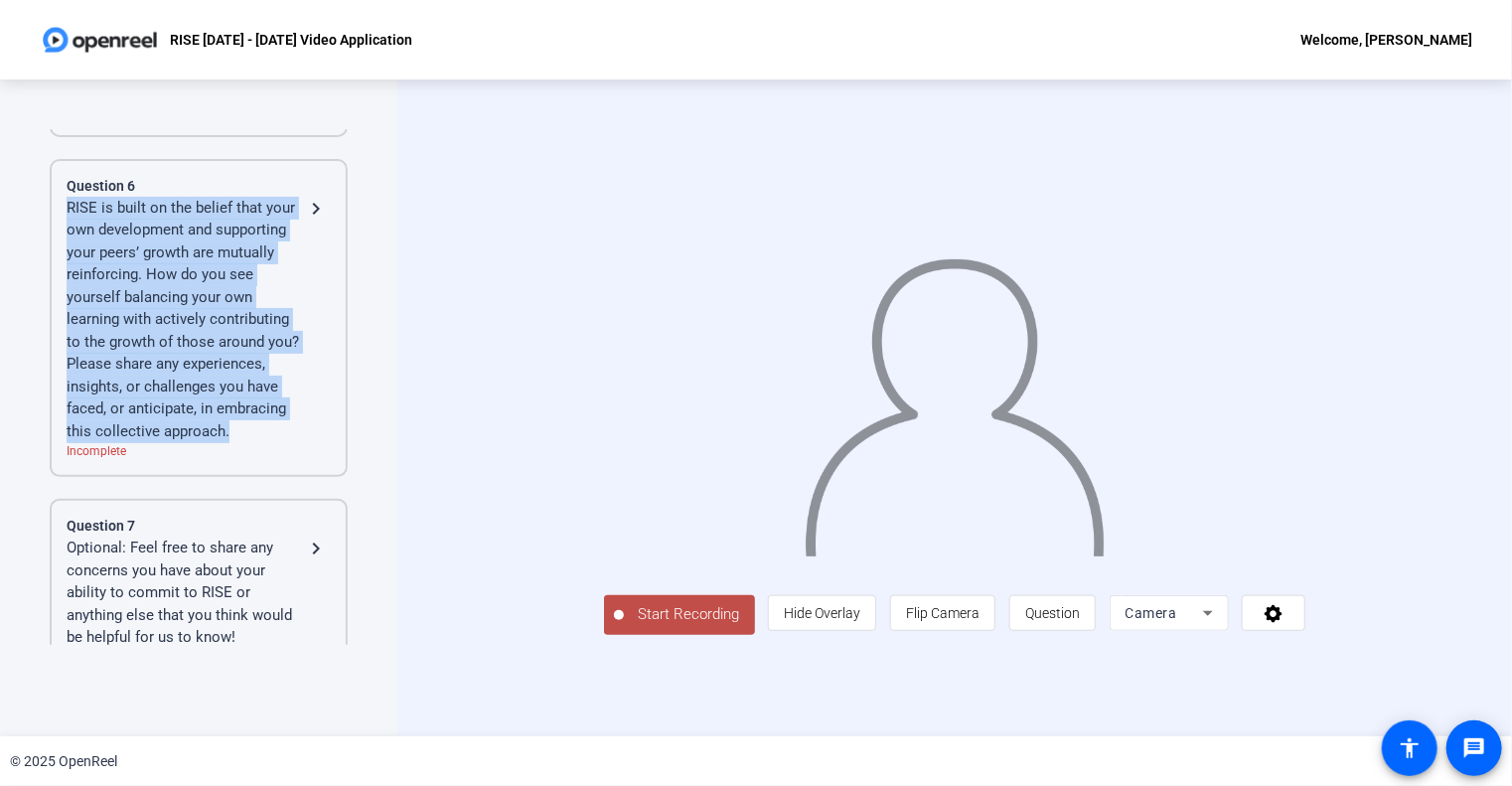 drag, startPoint x: 217, startPoint y: 474, endPoint x: 65, endPoint y: 221, distance: 295.14911 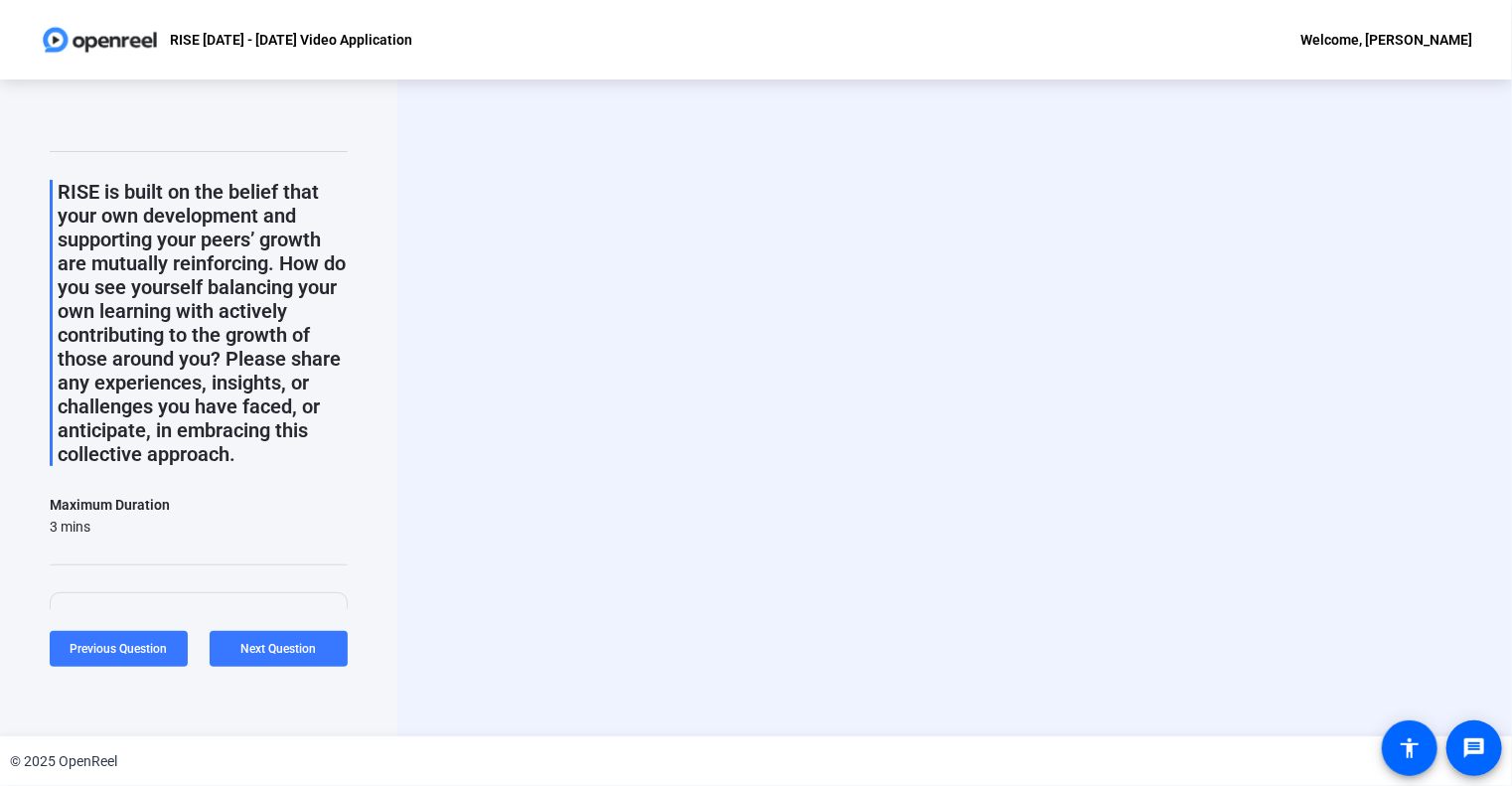 scroll, scrollTop: 0, scrollLeft: 0, axis: both 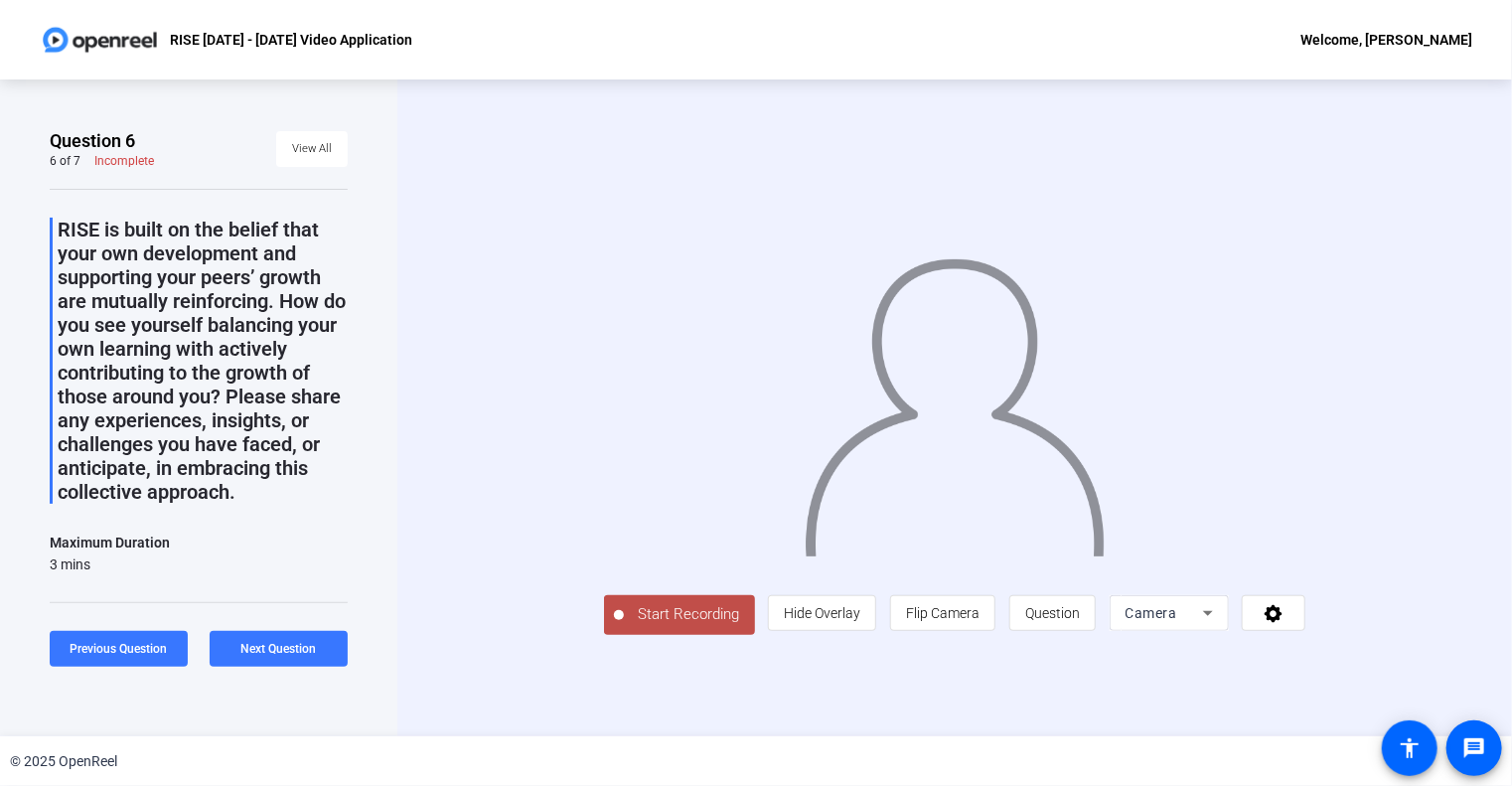 drag, startPoint x: 156, startPoint y: 519, endPoint x: 58, endPoint y: 229, distance: 306.1111 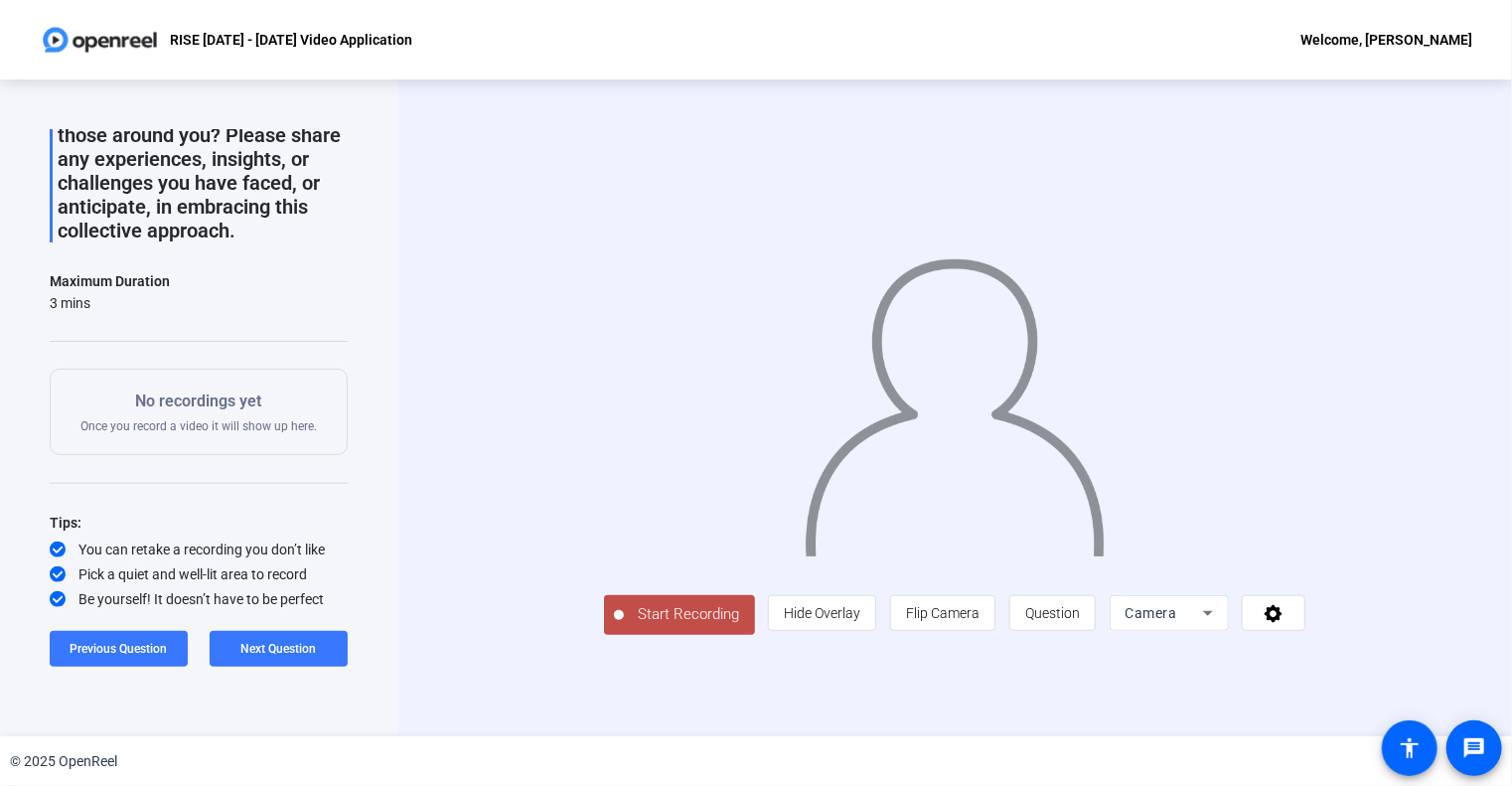 scroll, scrollTop: 0, scrollLeft: 0, axis: both 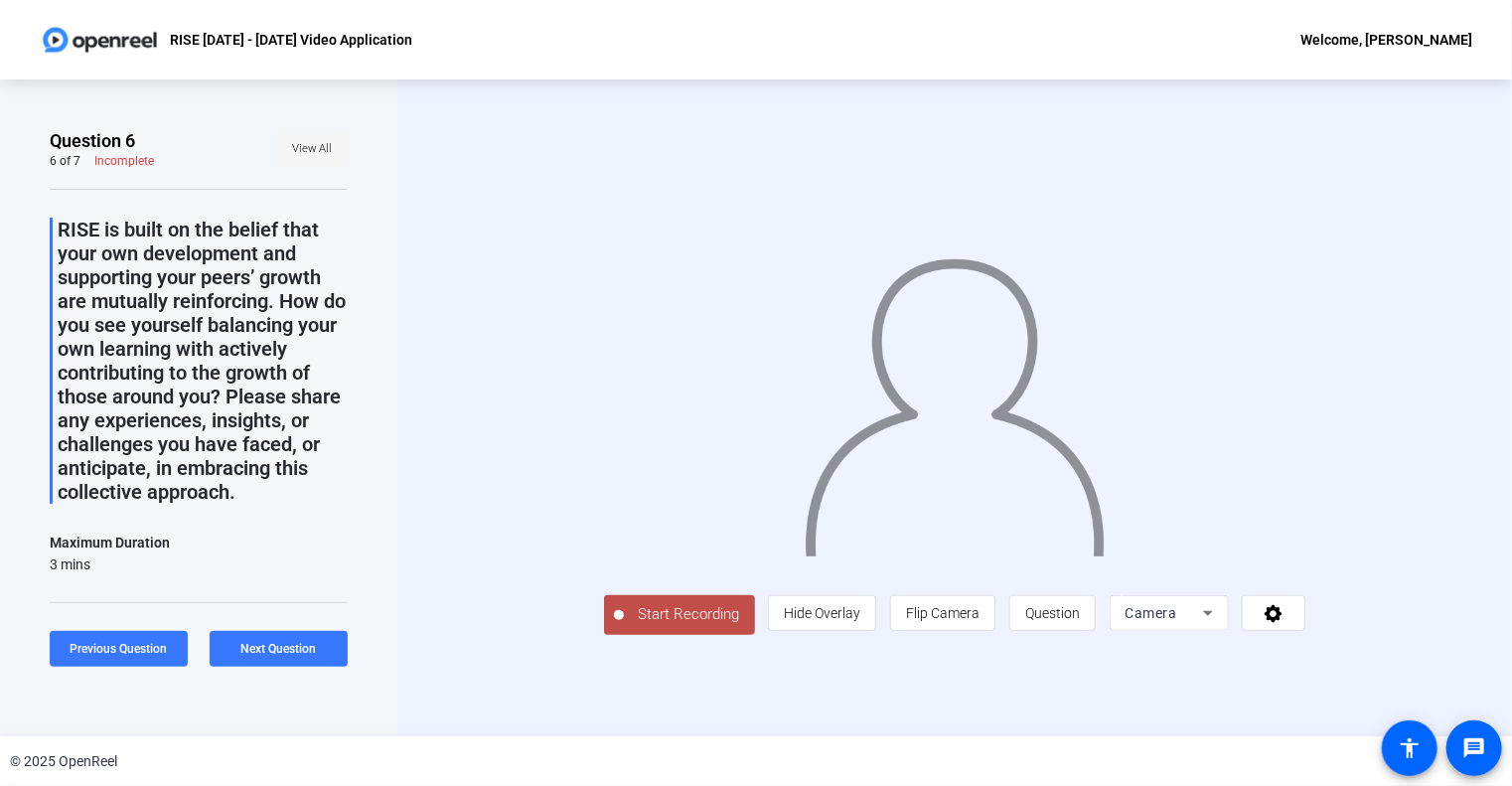 click on "View All" 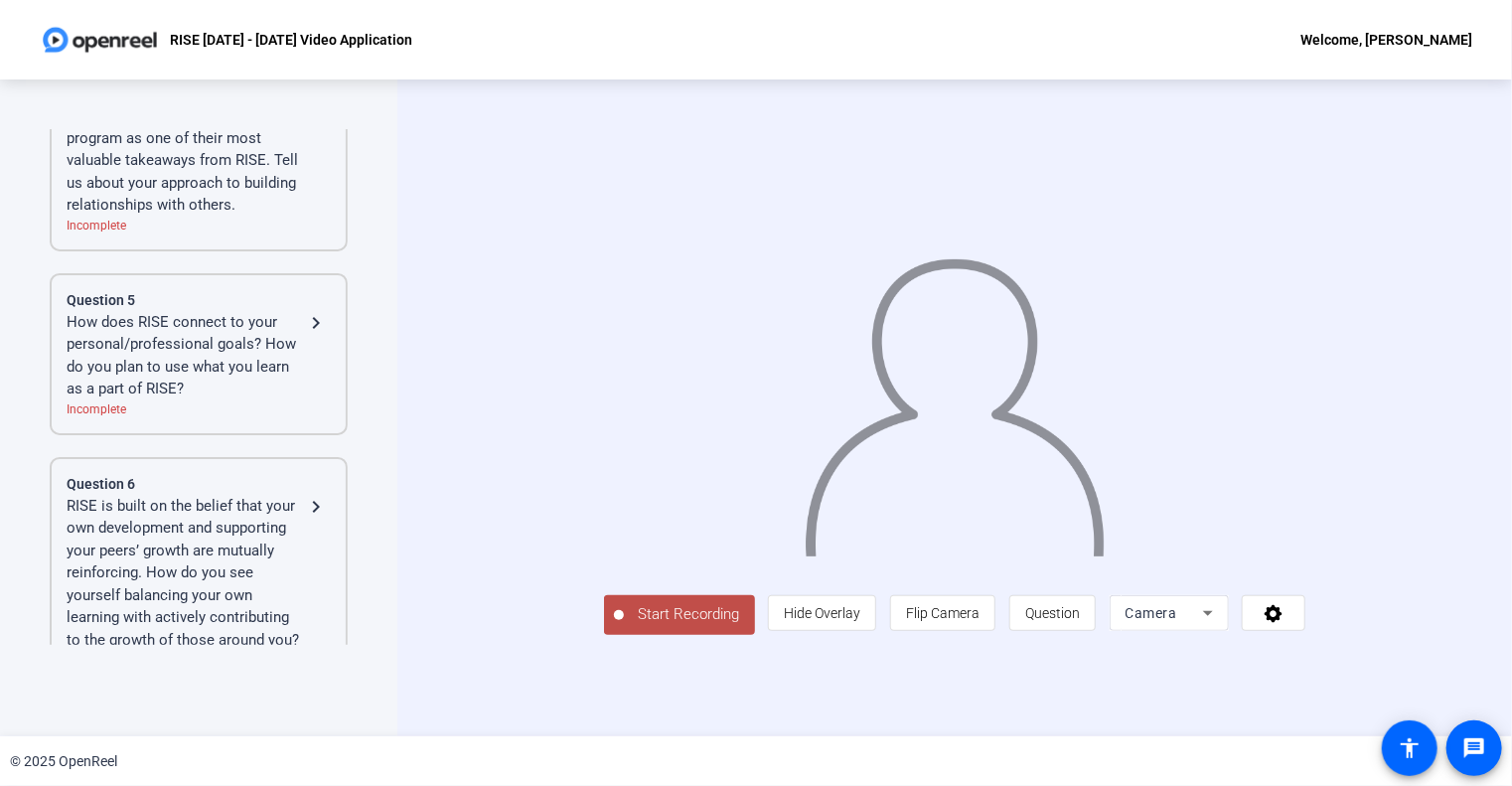scroll, scrollTop: 1169, scrollLeft: 0, axis: vertical 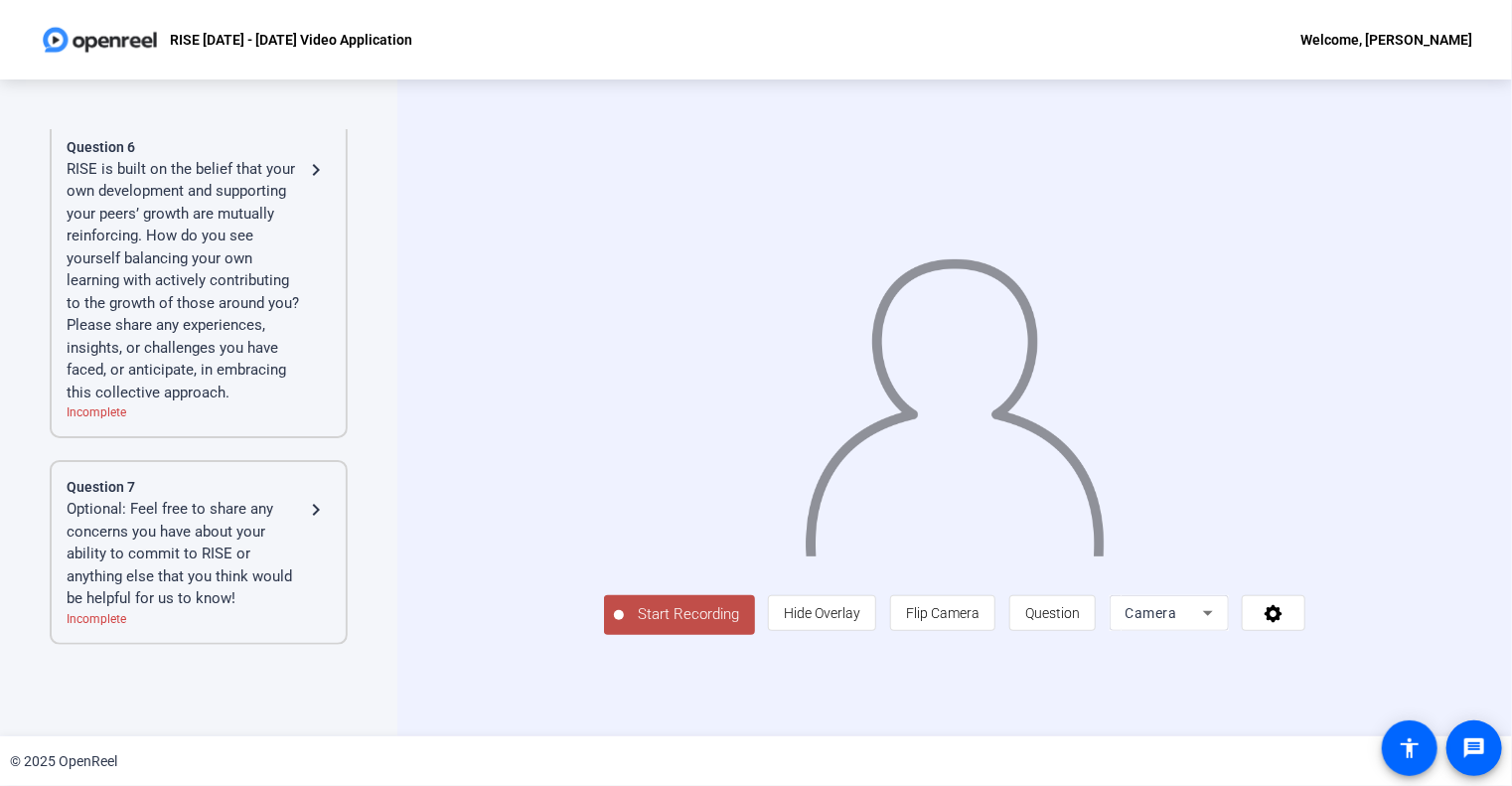 click on "Optional: Feel free to share any concerns you have about your ability to commit to RISE or anything else that you think would be helpful for us to know!" 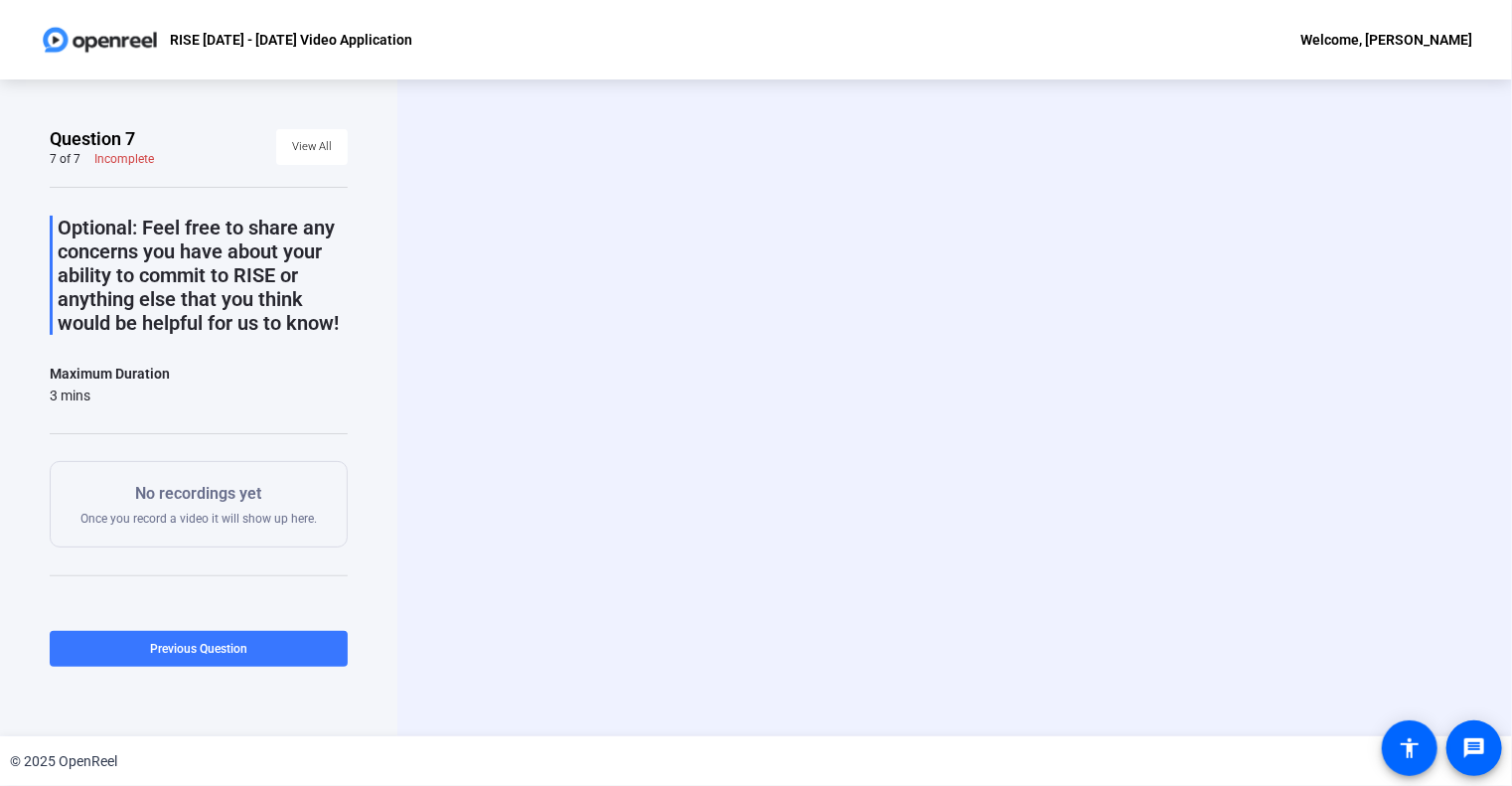 scroll, scrollTop: 0, scrollLeft: 0, axis: both 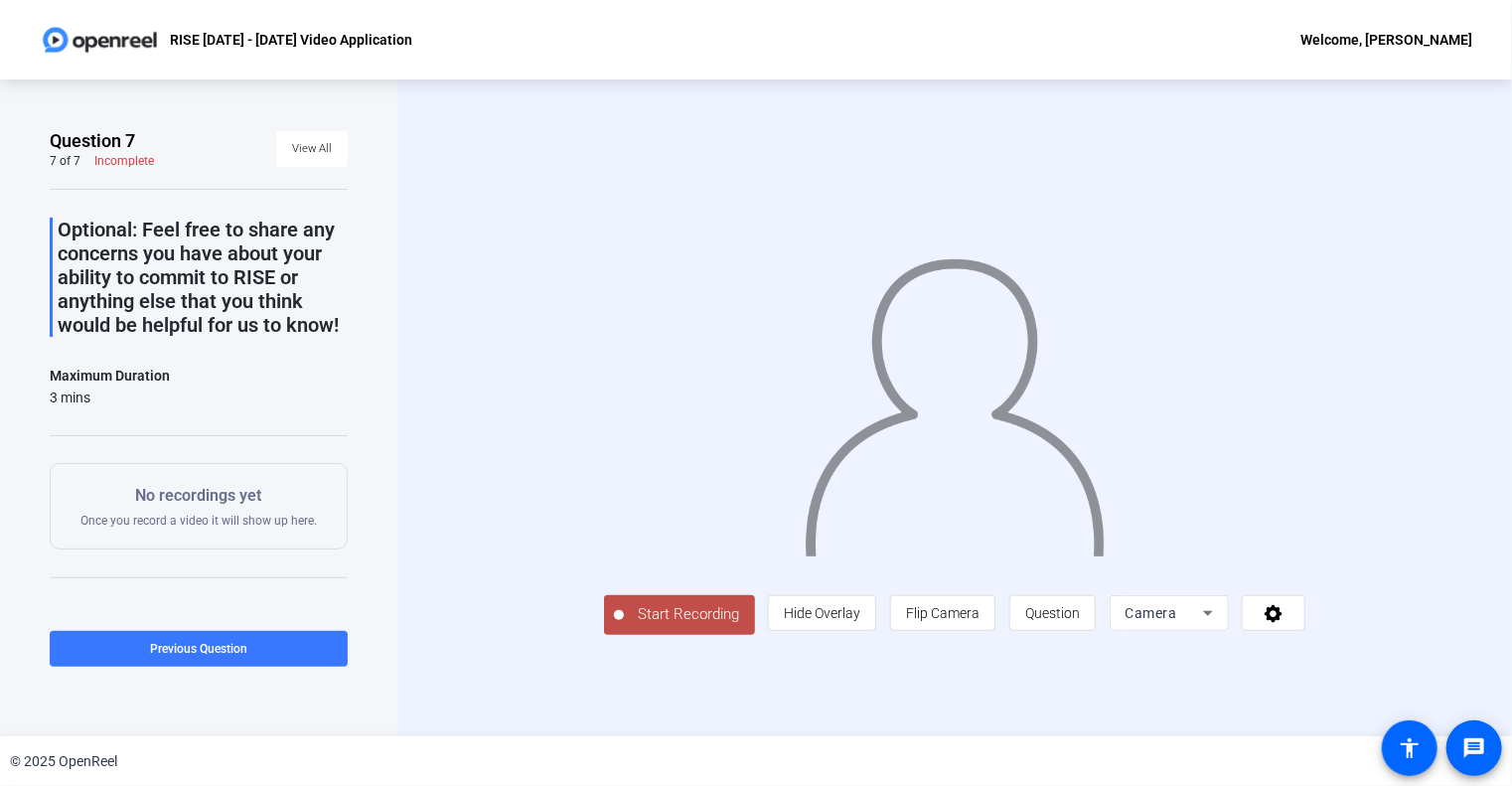 drag, startPoint x: 135, startPoint y: 357, endPoint x: 141, endPoint y: 225, distance: 132.13629 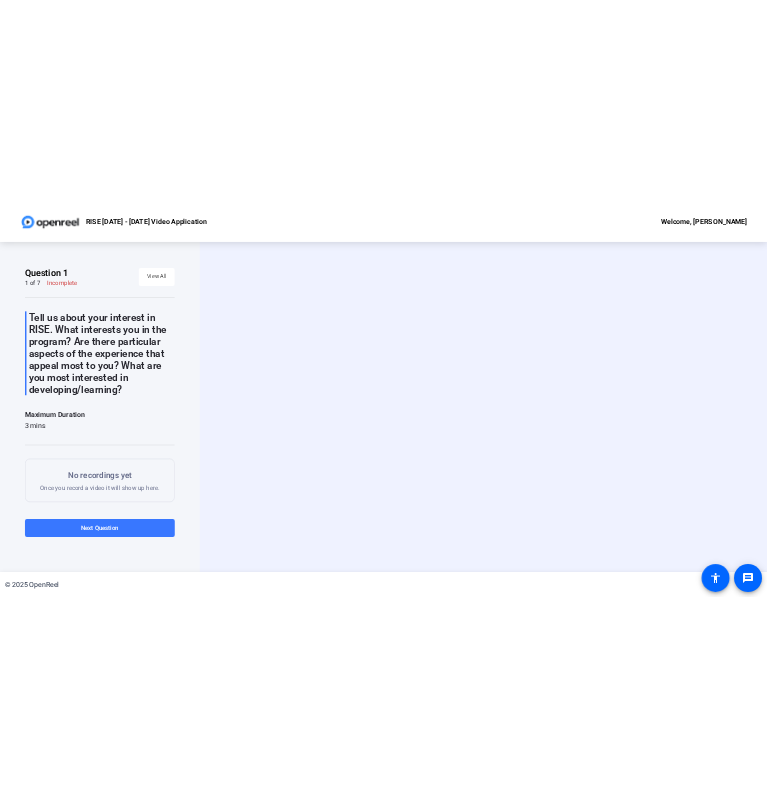 scroll, scrollTop: 0, scrollLeft: 0, axis: both 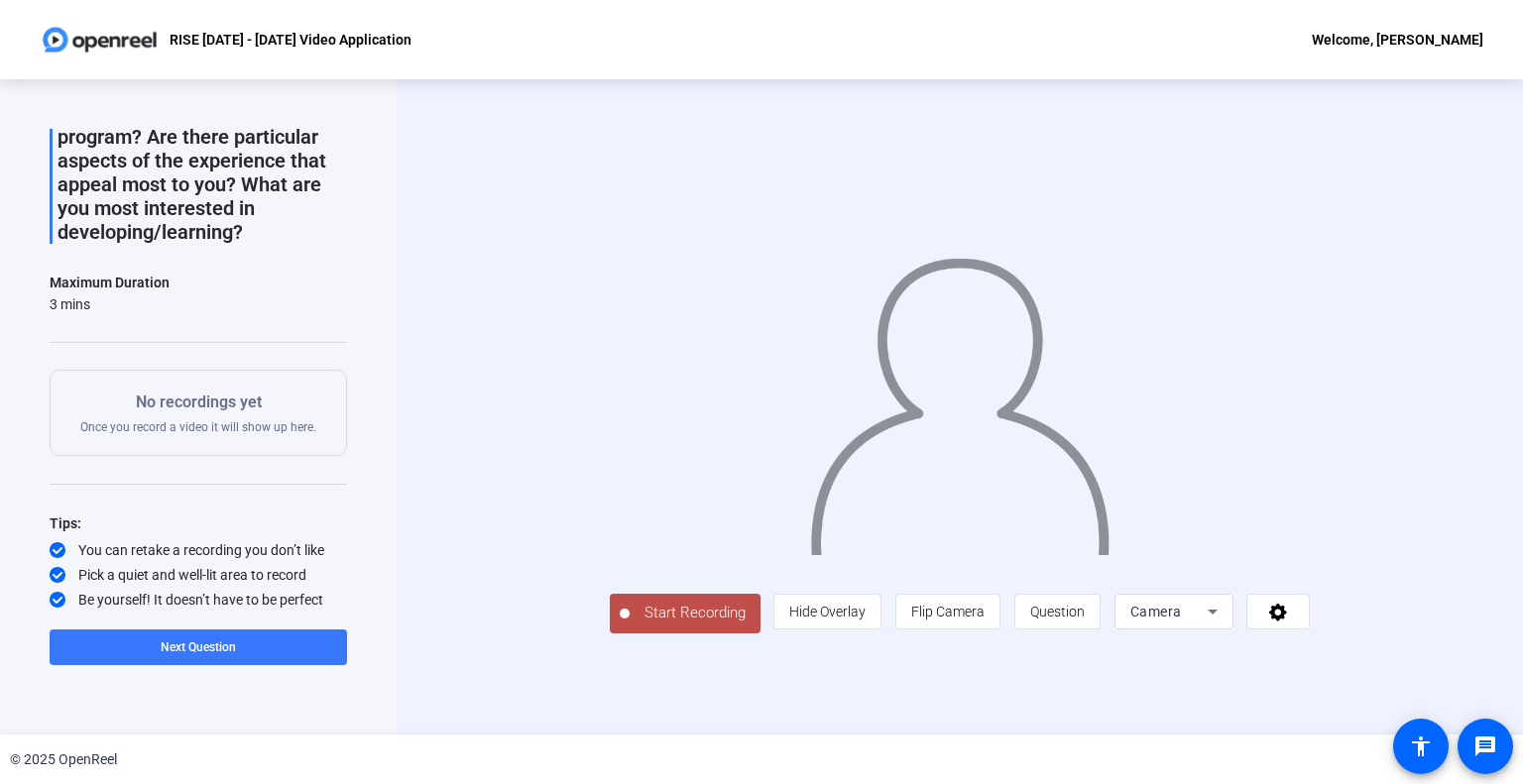 click on "Start Recording  person  Hide Overlay flip Flip Camera question_mark  Question Camera" 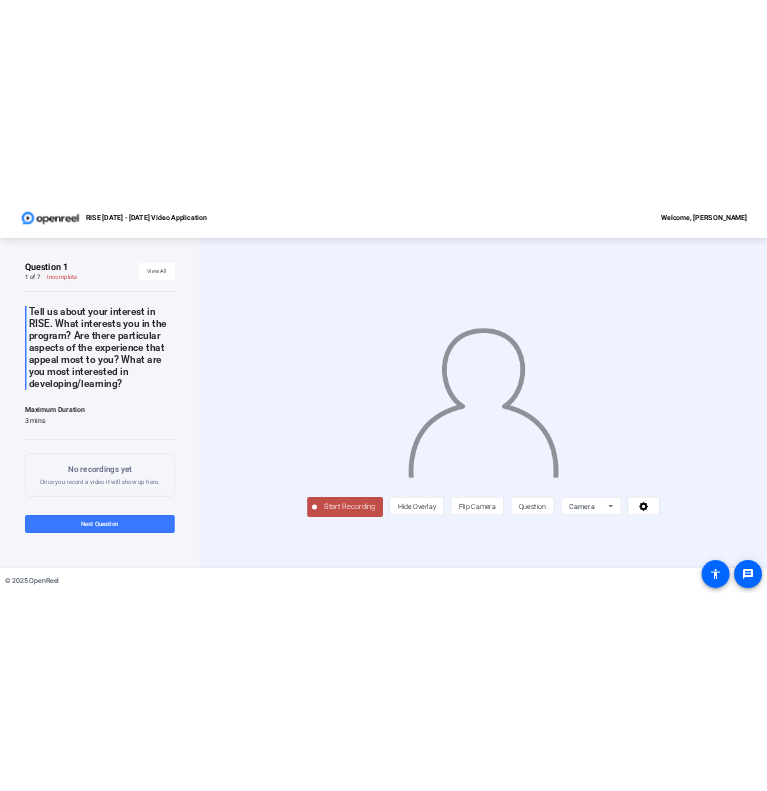 scroll, scrollTop: 0, scrollLeft: 0, axis: both 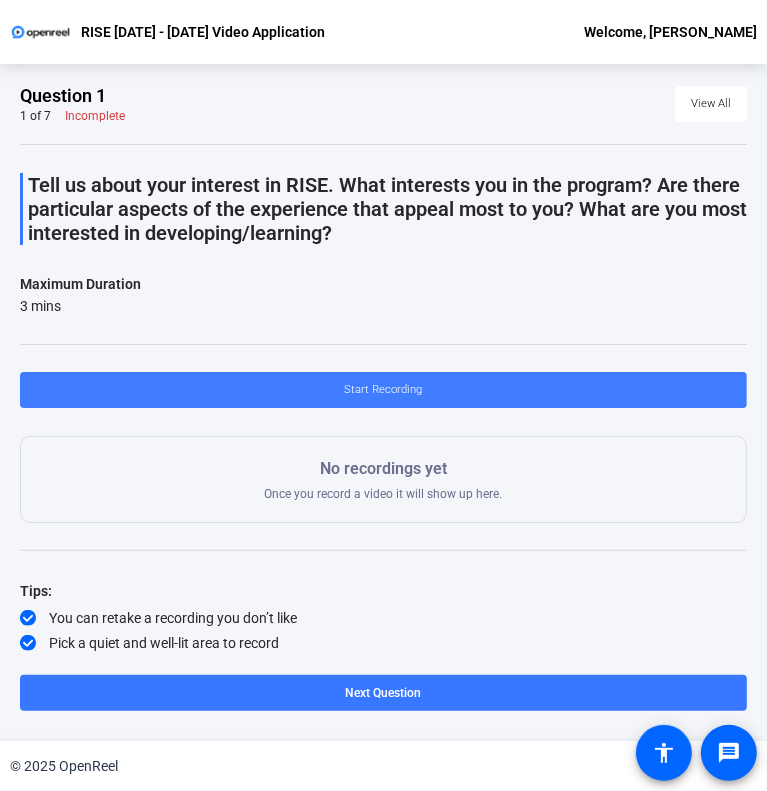 click 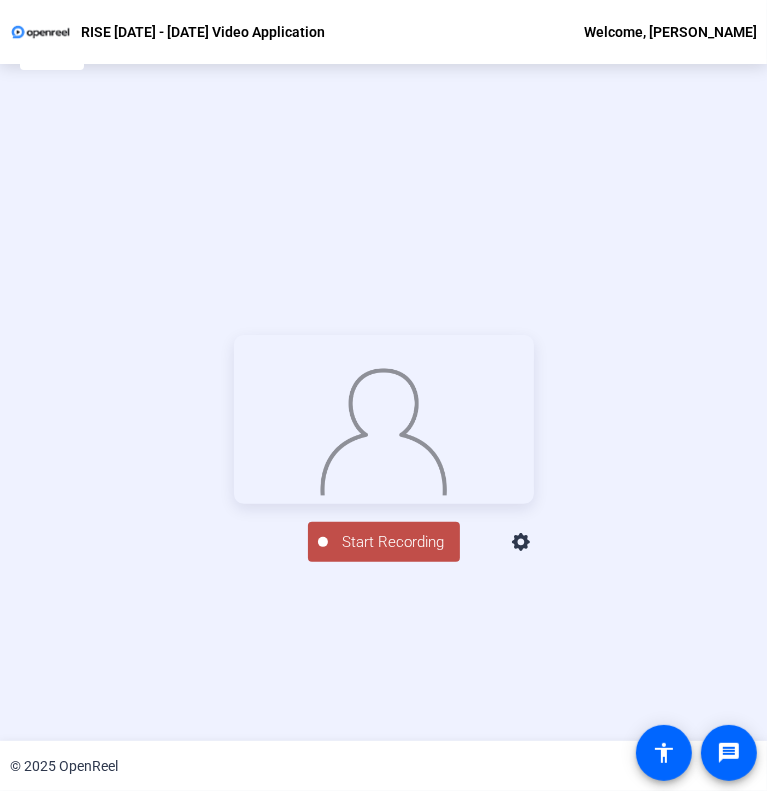 scroll, scrollTop: 96, scrollLeft: 0, axis: vertical 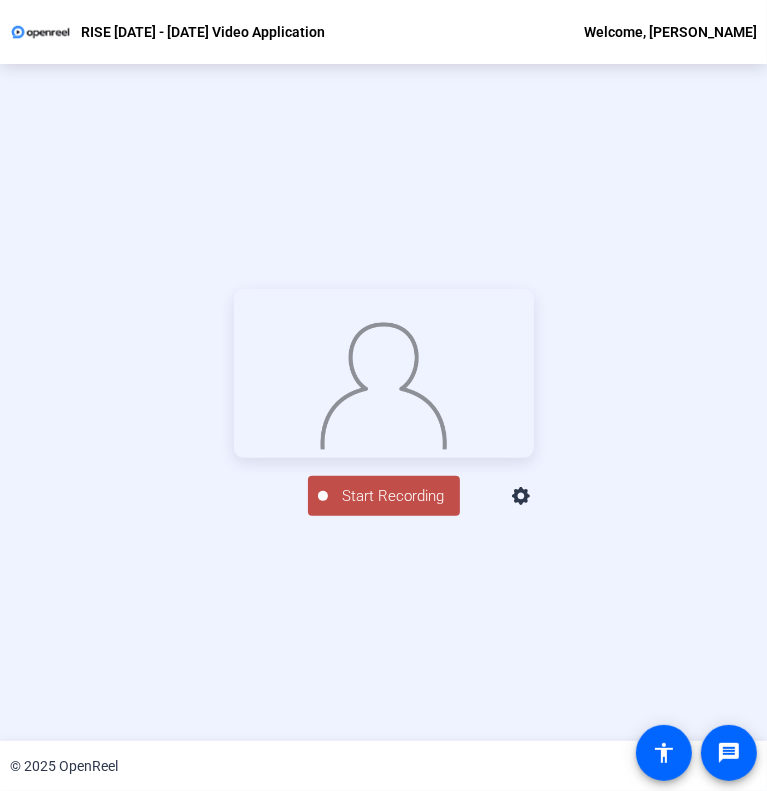 click on "Start Recording" 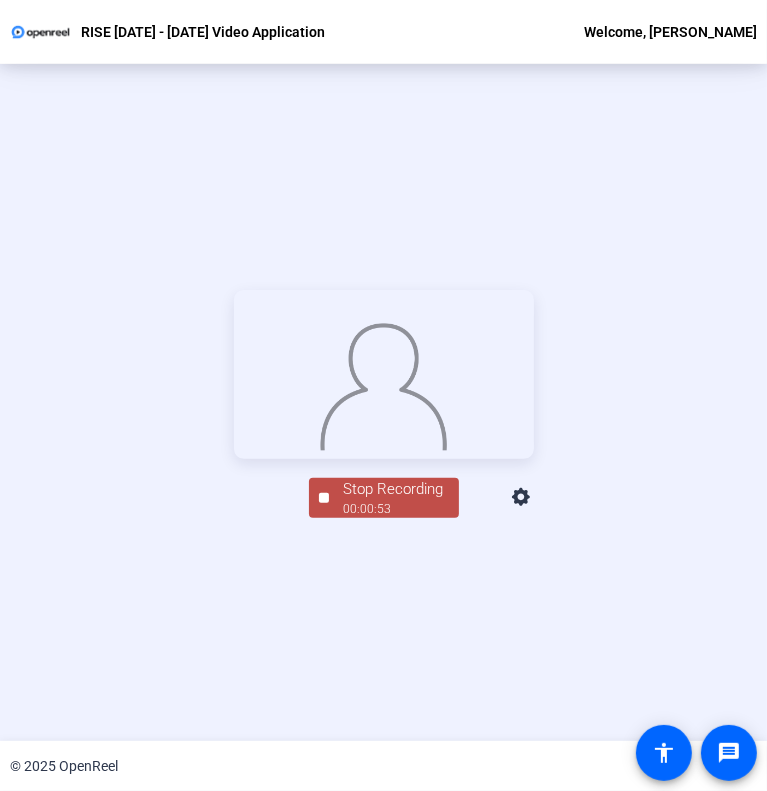 click on "Stop Recording" 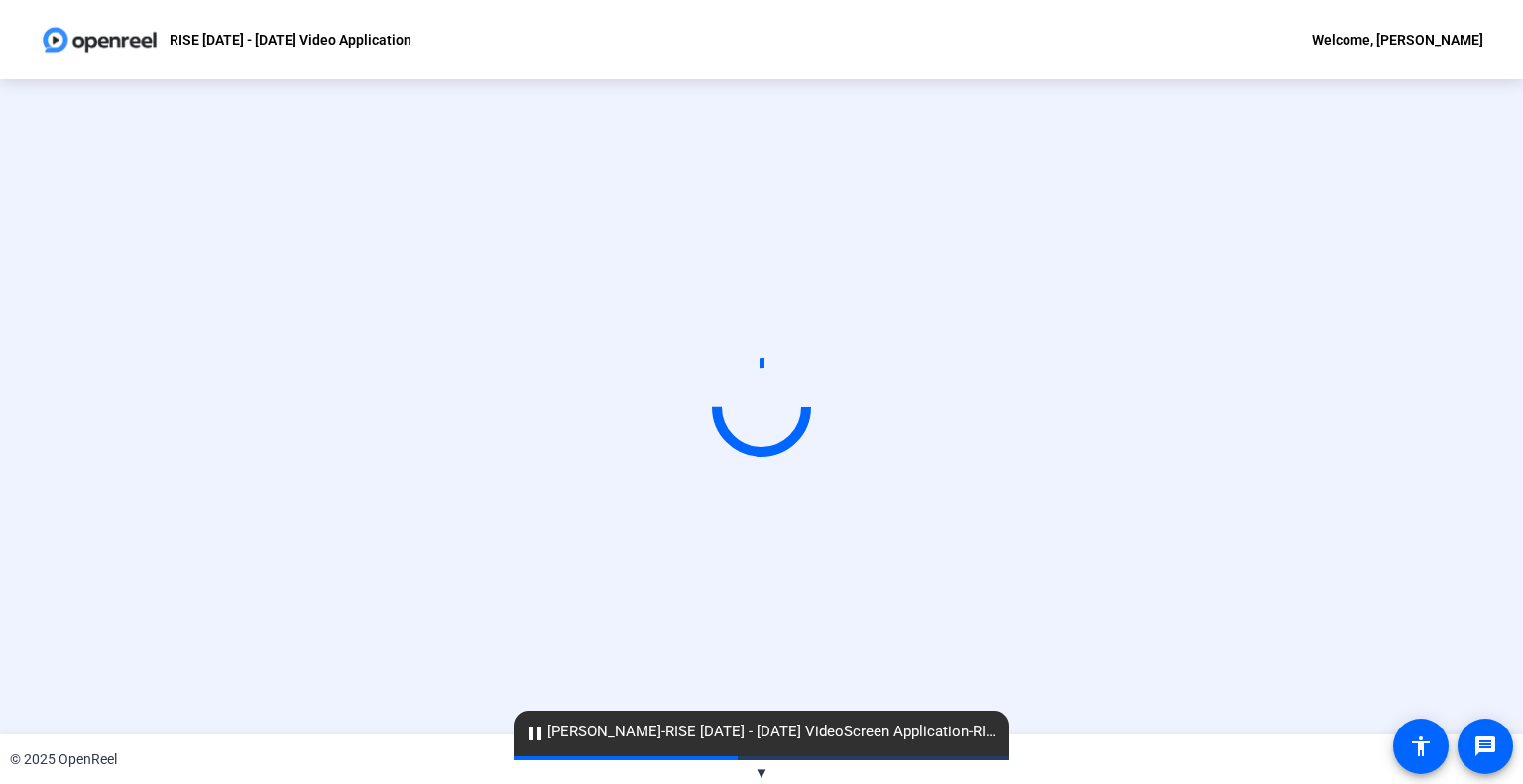 scroll, scrollTop: 0, scrollLeft: 0, axis: both 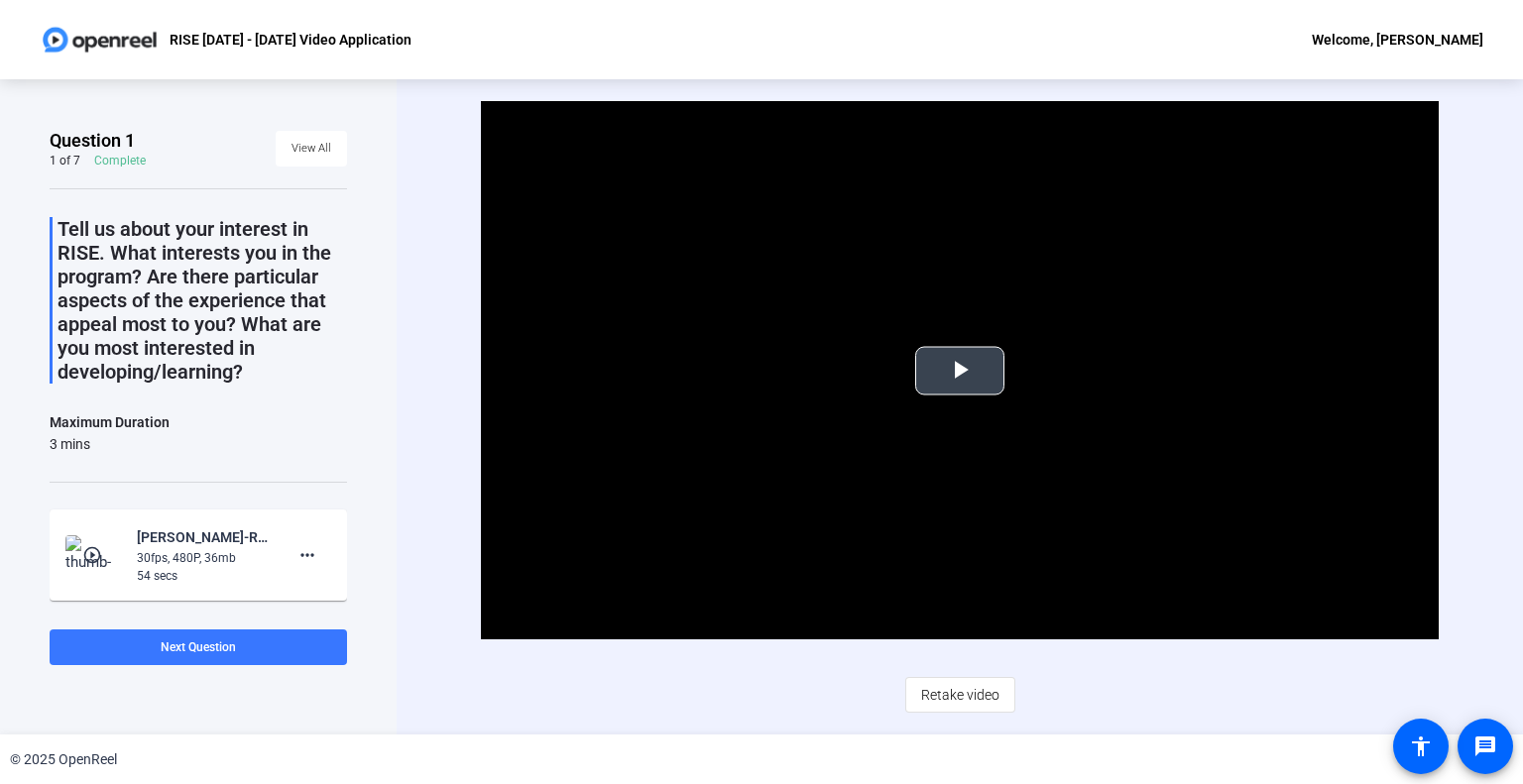 click at bounding box center (960, 371) 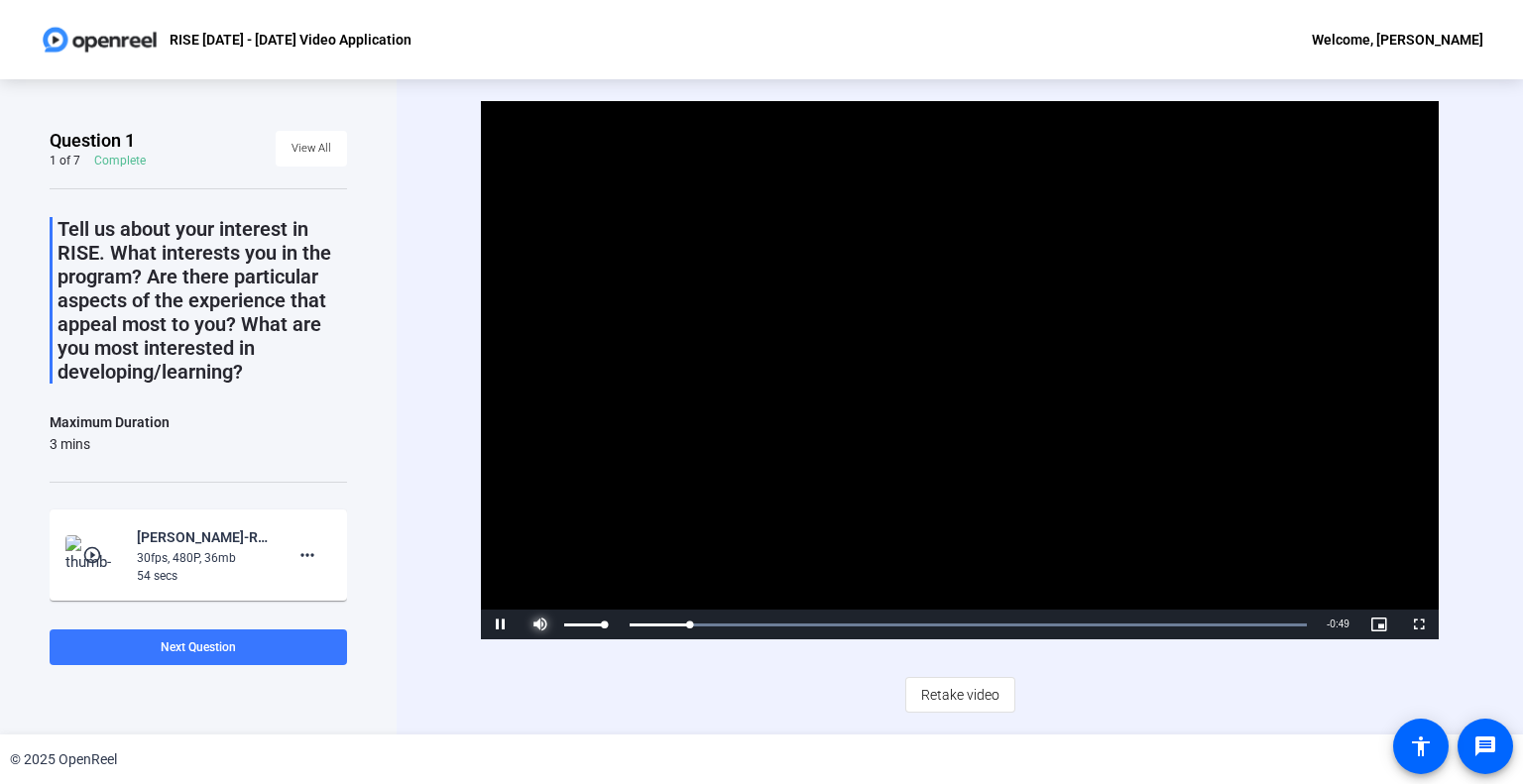 click at bounding box center (540, 624) 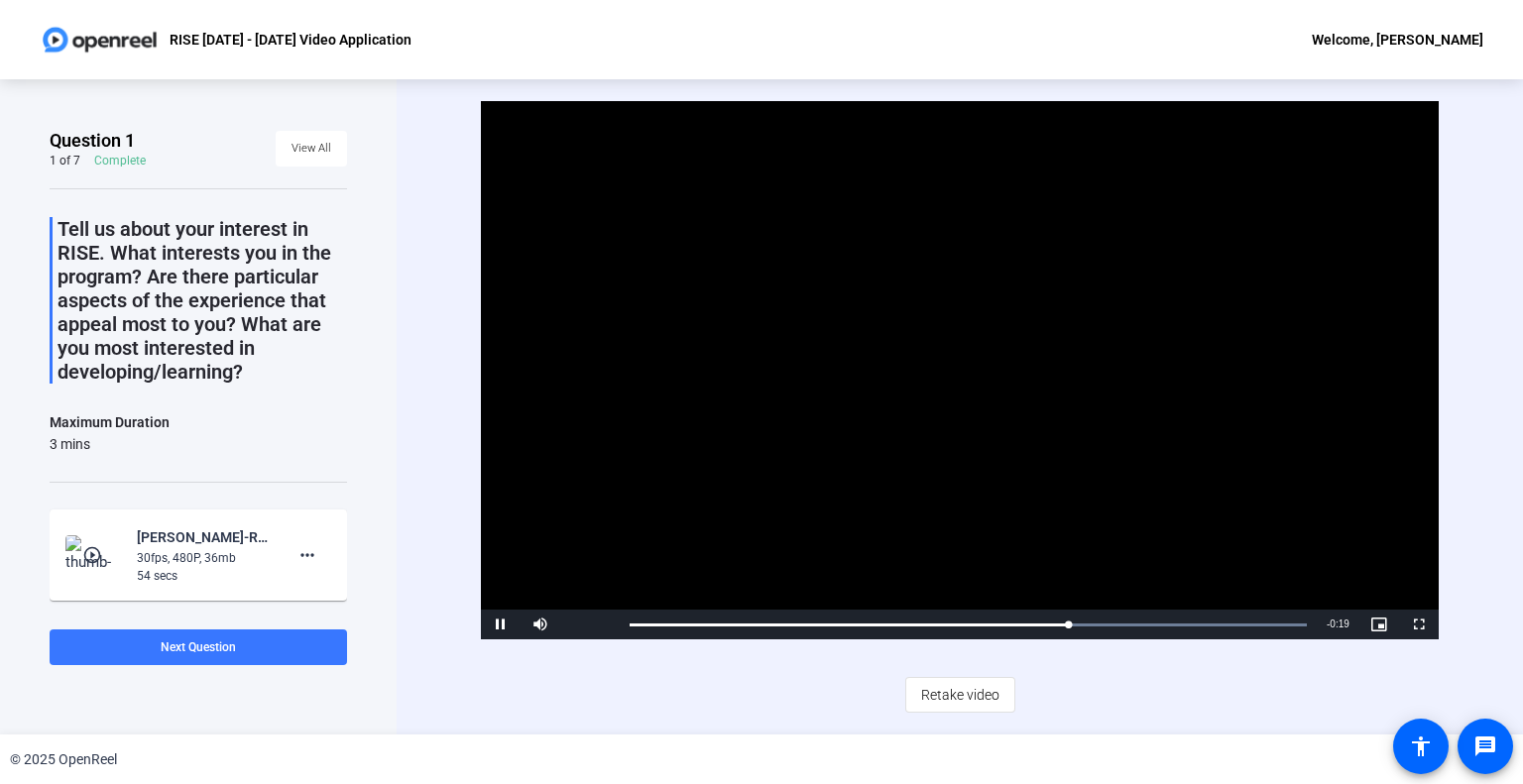 click on "Video Player is loading. Play Video Pause Mute 95% Current Time  0:34 / Duration  0:53 Loaded :  100.00% 0:09 0:34 Stream Type  LIVE Seek to live, currently behind live LIVE Remaining Time  - 0:19   1x Playback Rate Chapters Chapters Descriptions descriptions off , selected Captions captions settings , opens captions settings dialog captions off , selected Audio Track Picture-in-Picture Fullscreen This is a modal window. Beginning of dialog window. Escape will cancel and close the window. Text Color White Black [PERSON_NAME] Blue Yellow Magenta Cyan Transparency Opaque Semi-Transparent Background Color Black White [PERSON_NAME] Blue Yellow Magenta Cyan Transparency Opaque Semi-Transparent Transparent Window Color Black White [PERSON_NAME] Blue Yellow Magenta Cyan Transparency Transparent Semi-Transparent Opaque Font Size 50% 75% 100% 125% 150% 175% 200% 300% 400% Text Edge Style None Raised Depressed Uniform Dropshadow Font Family Proportional Sans-Serif Monospace Sans-Serif Proportional Serif Monospace Serif Casual" 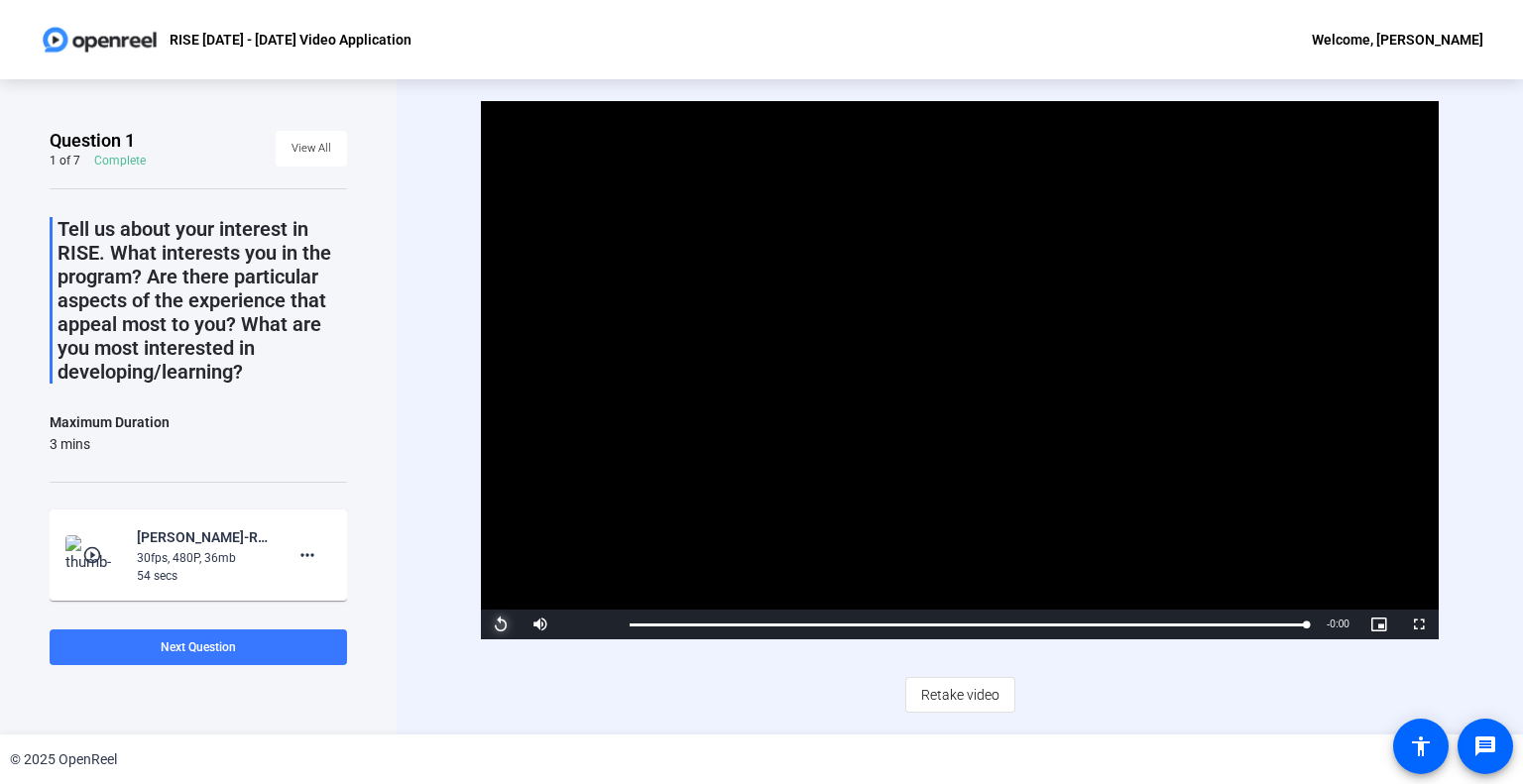 click at bounding box center [501, 624] 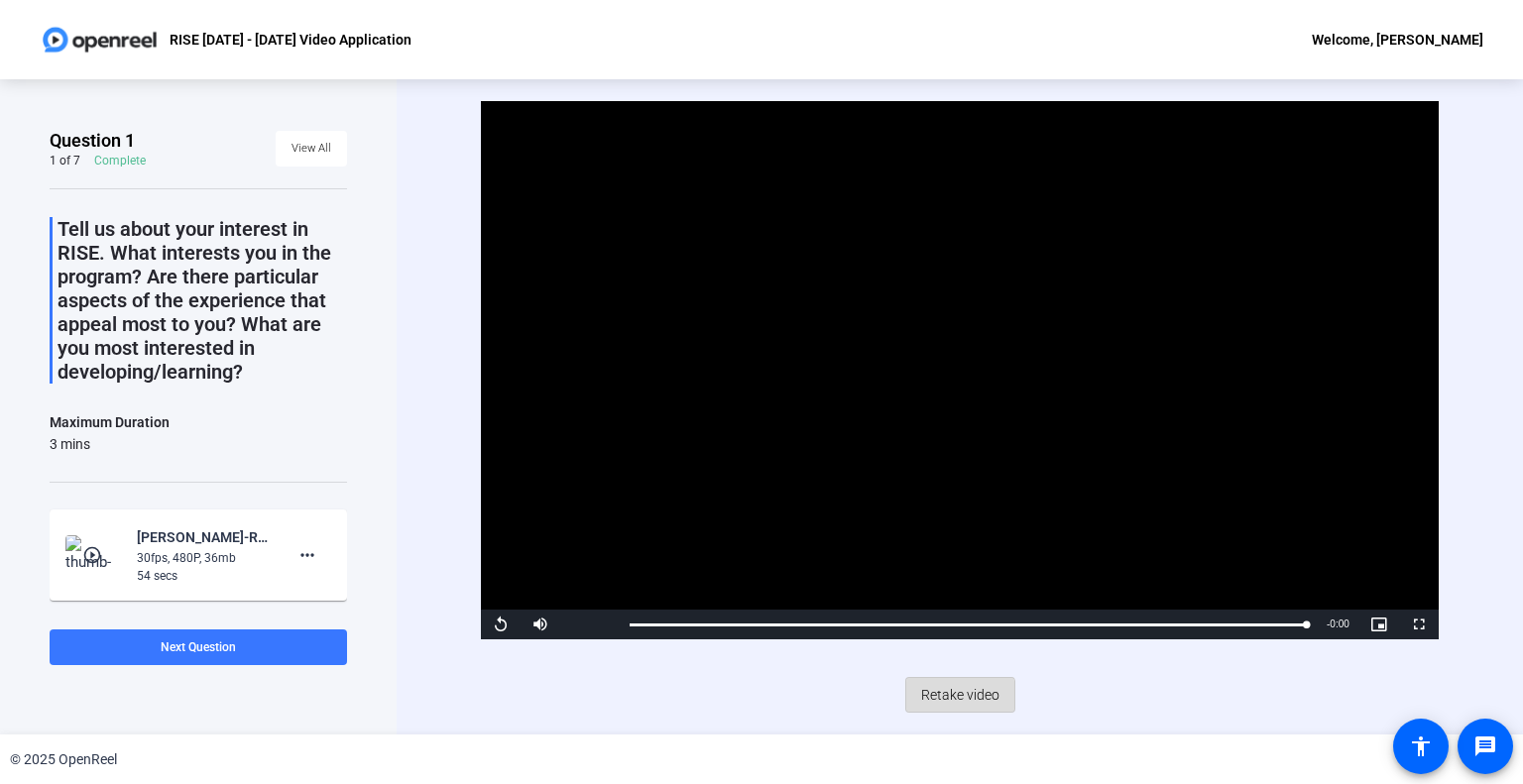 click on "Retake video" 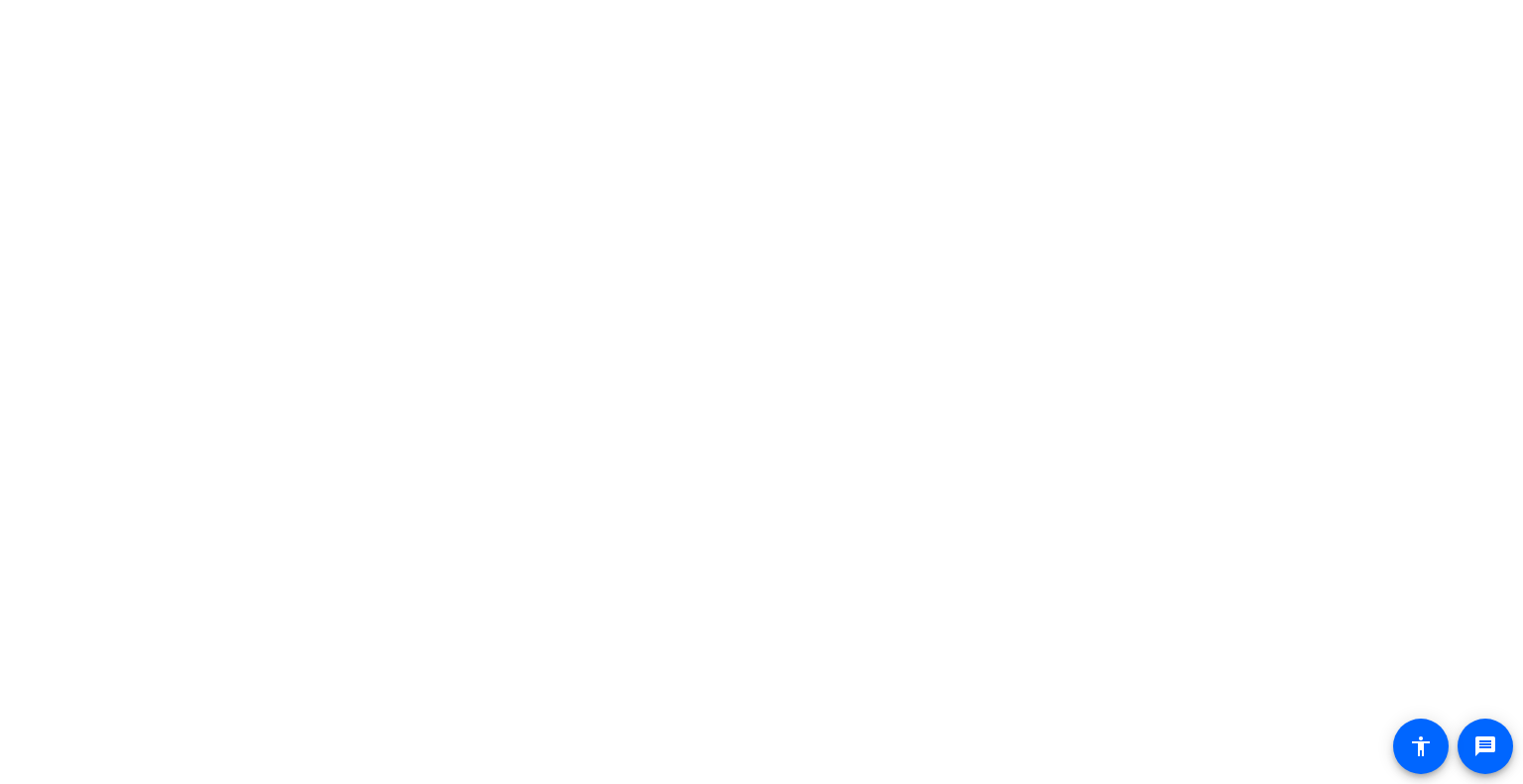 scroll, scrollTop: 0, scrollLeft: 0, axis: both 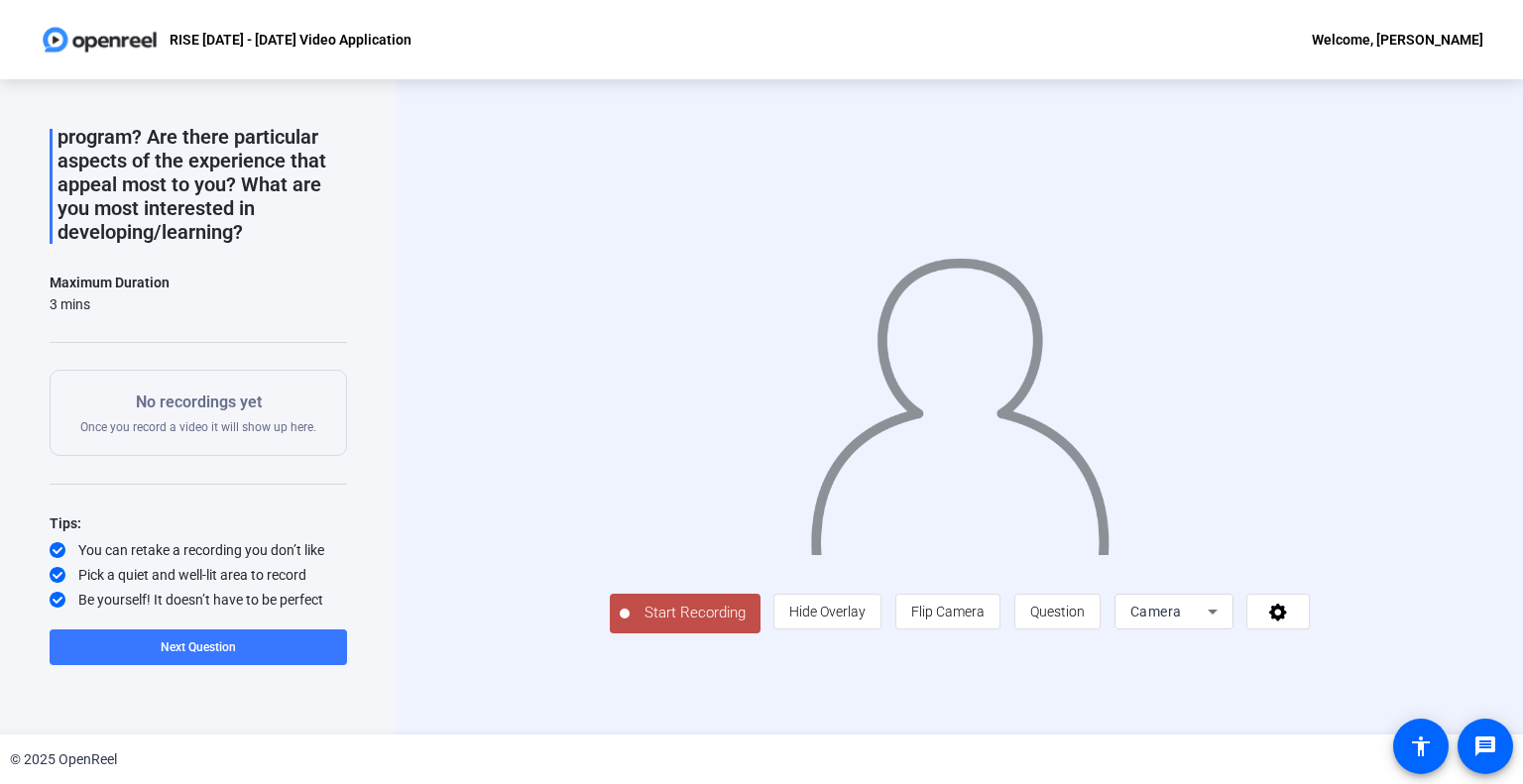 click on "Start Recording  person  Hide Overlay flip Flip Camera question_mark  Question Camera" 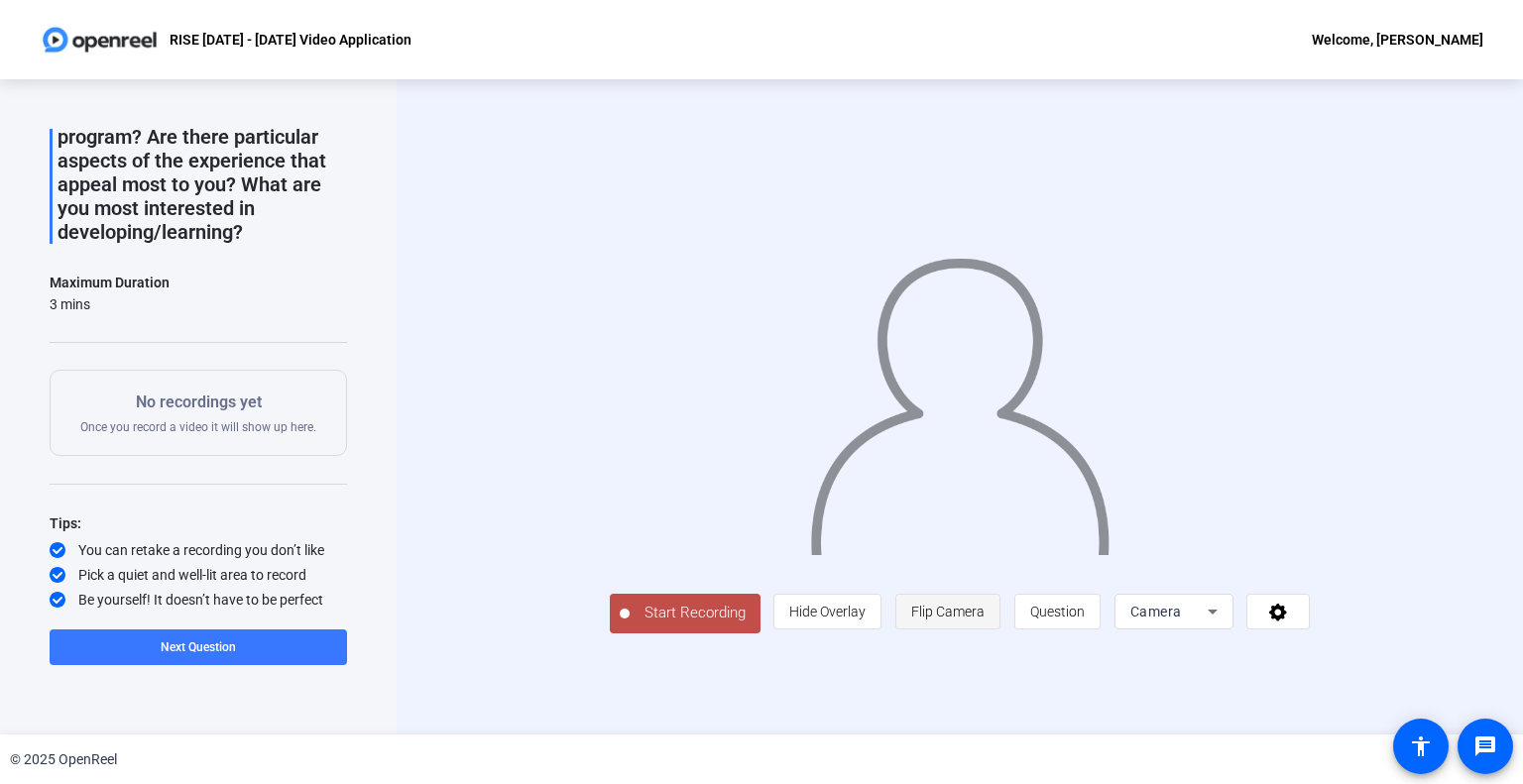 click on "Flip Camera" 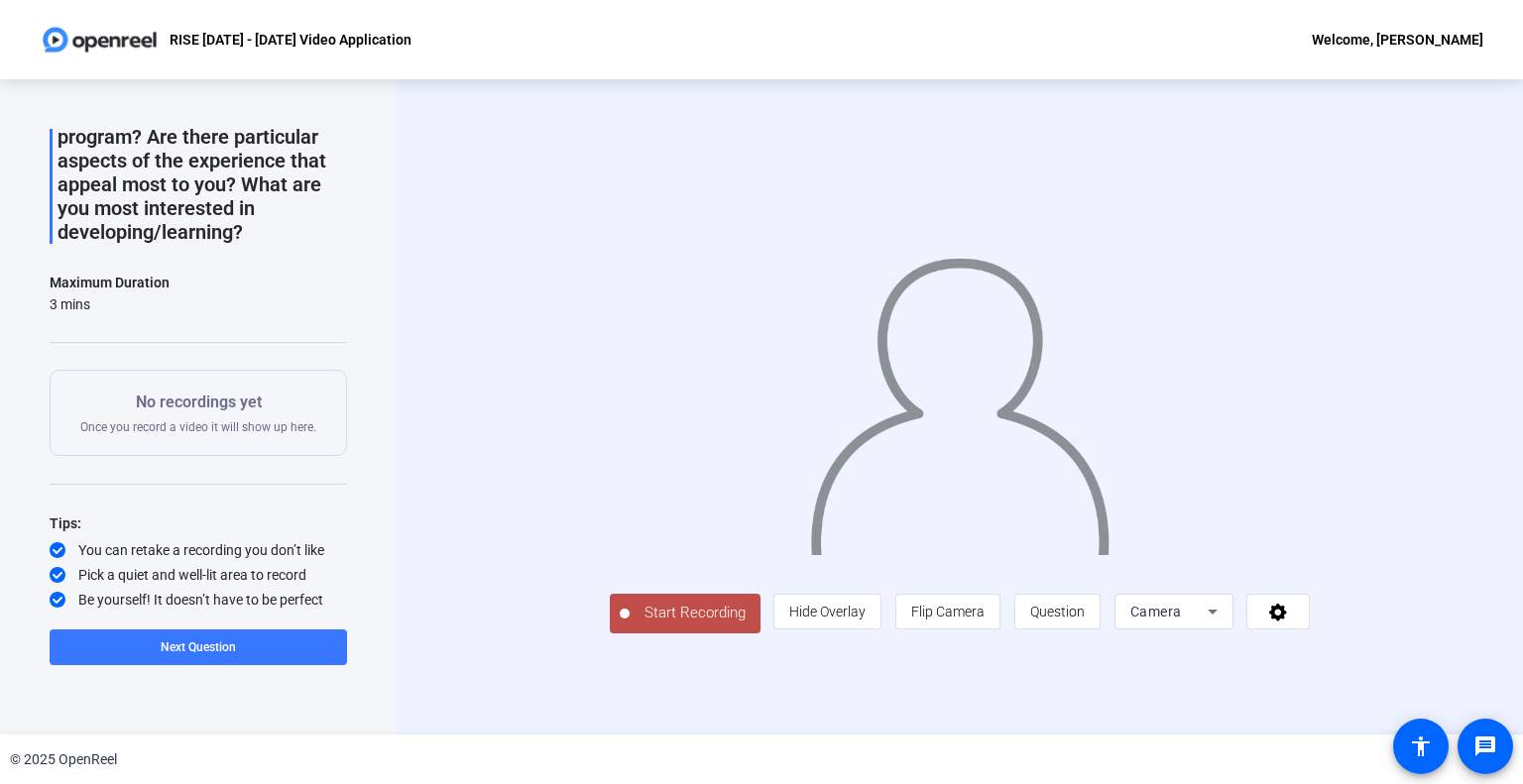click on "Start Recording  person  Hide Overlay flip Flip Camera question_mark  Question Camera" 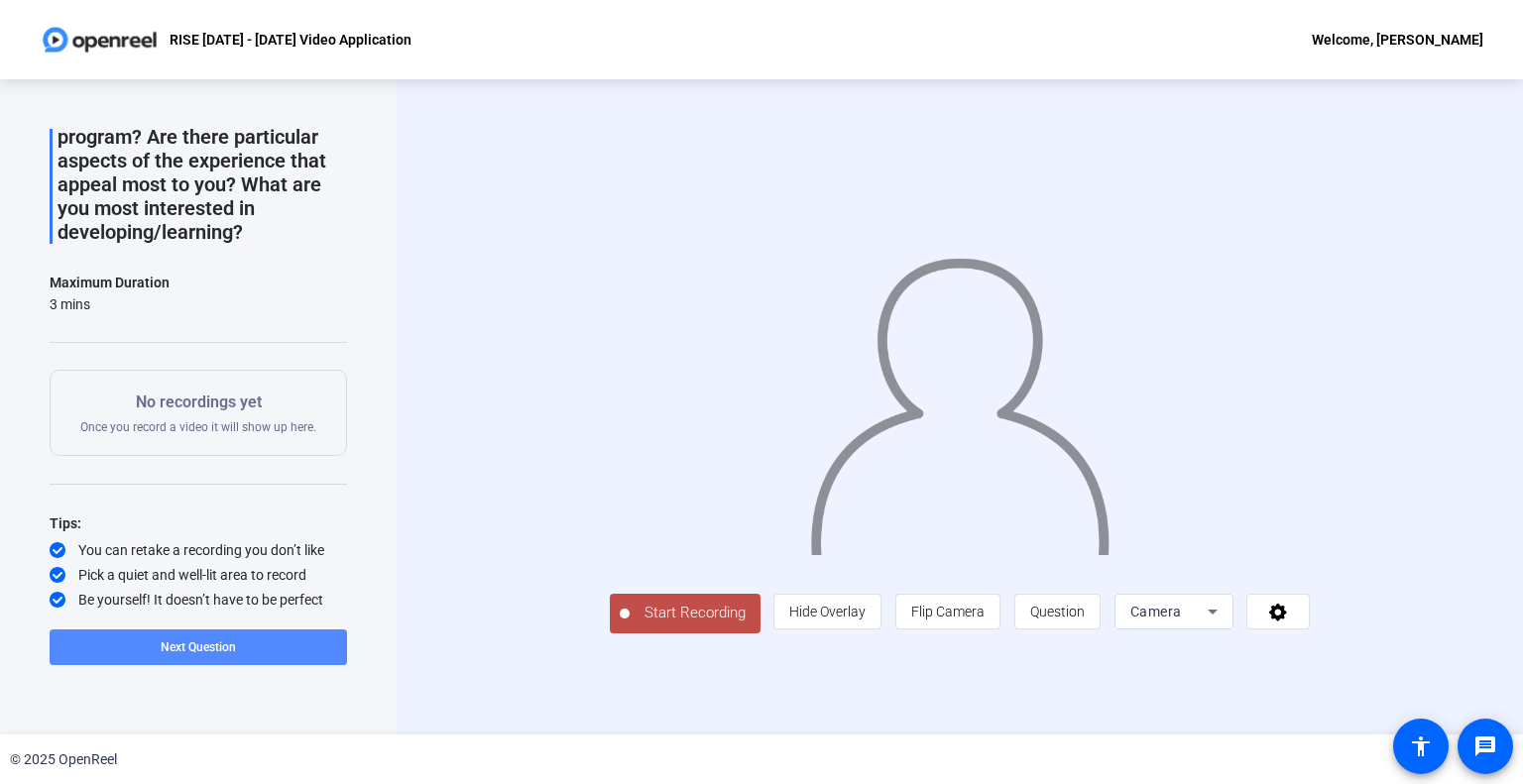 click on "Next Question" 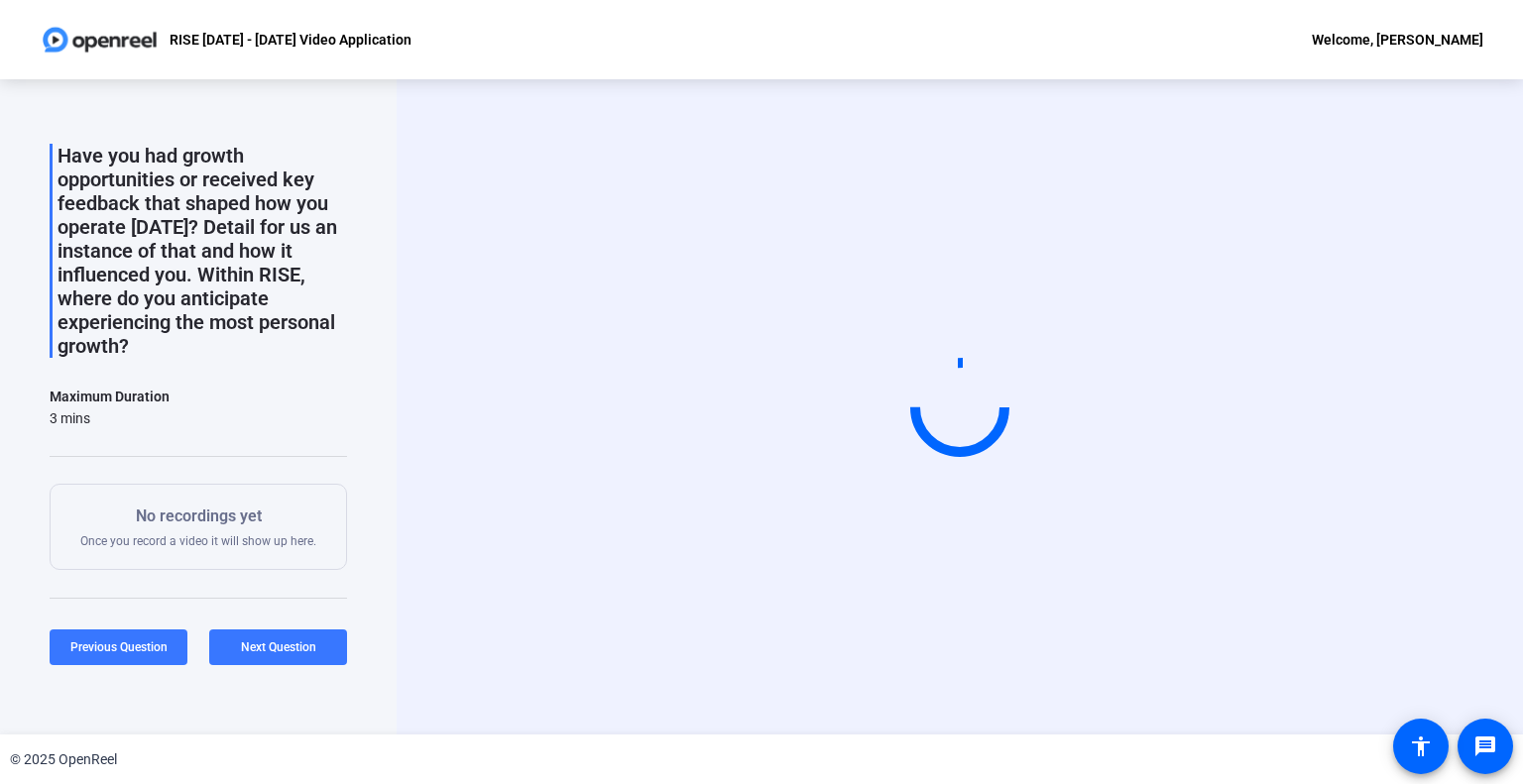 scroll, scrollTop: 0, scrollLeft: 0, axis: both 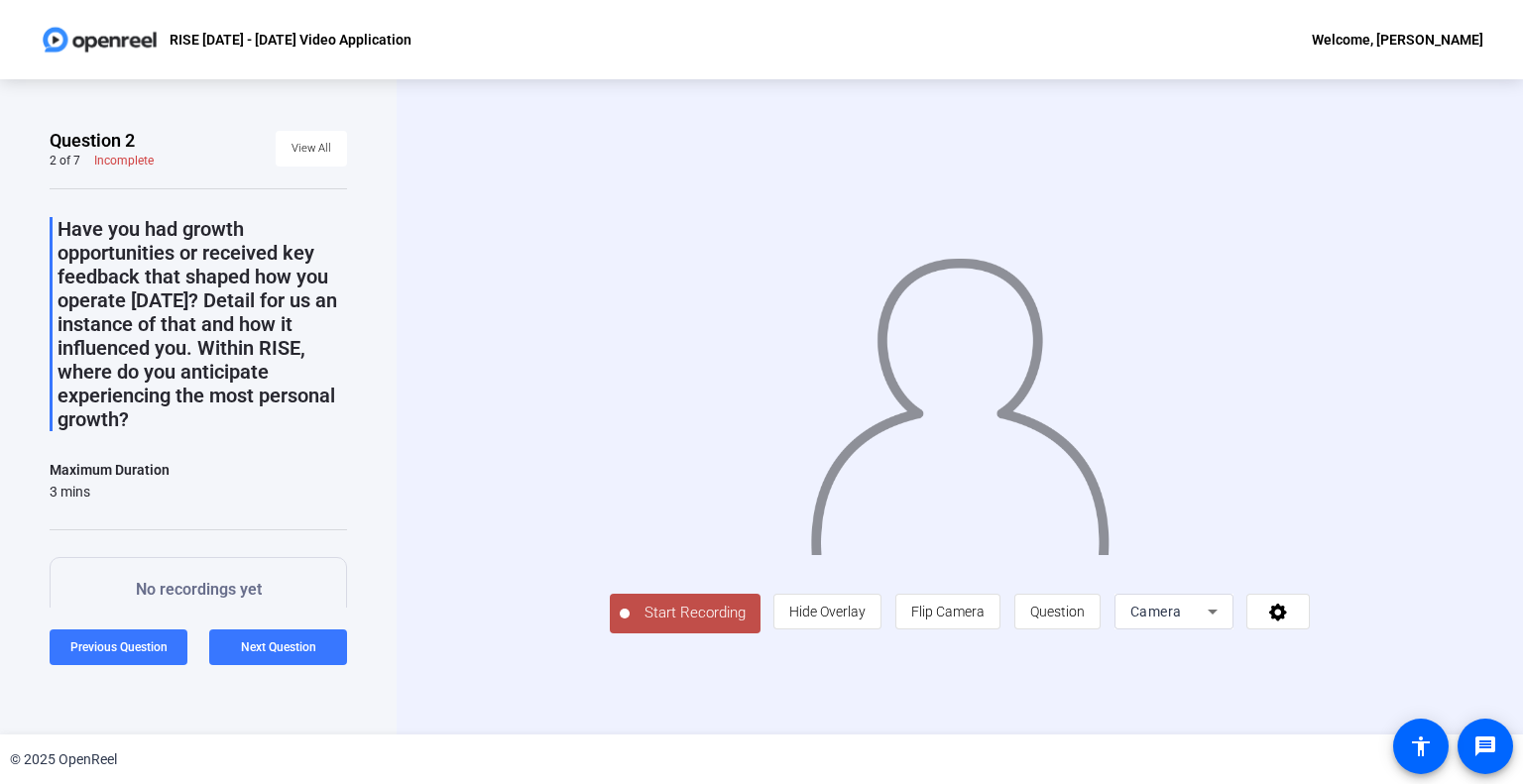 click on "Start Recording" 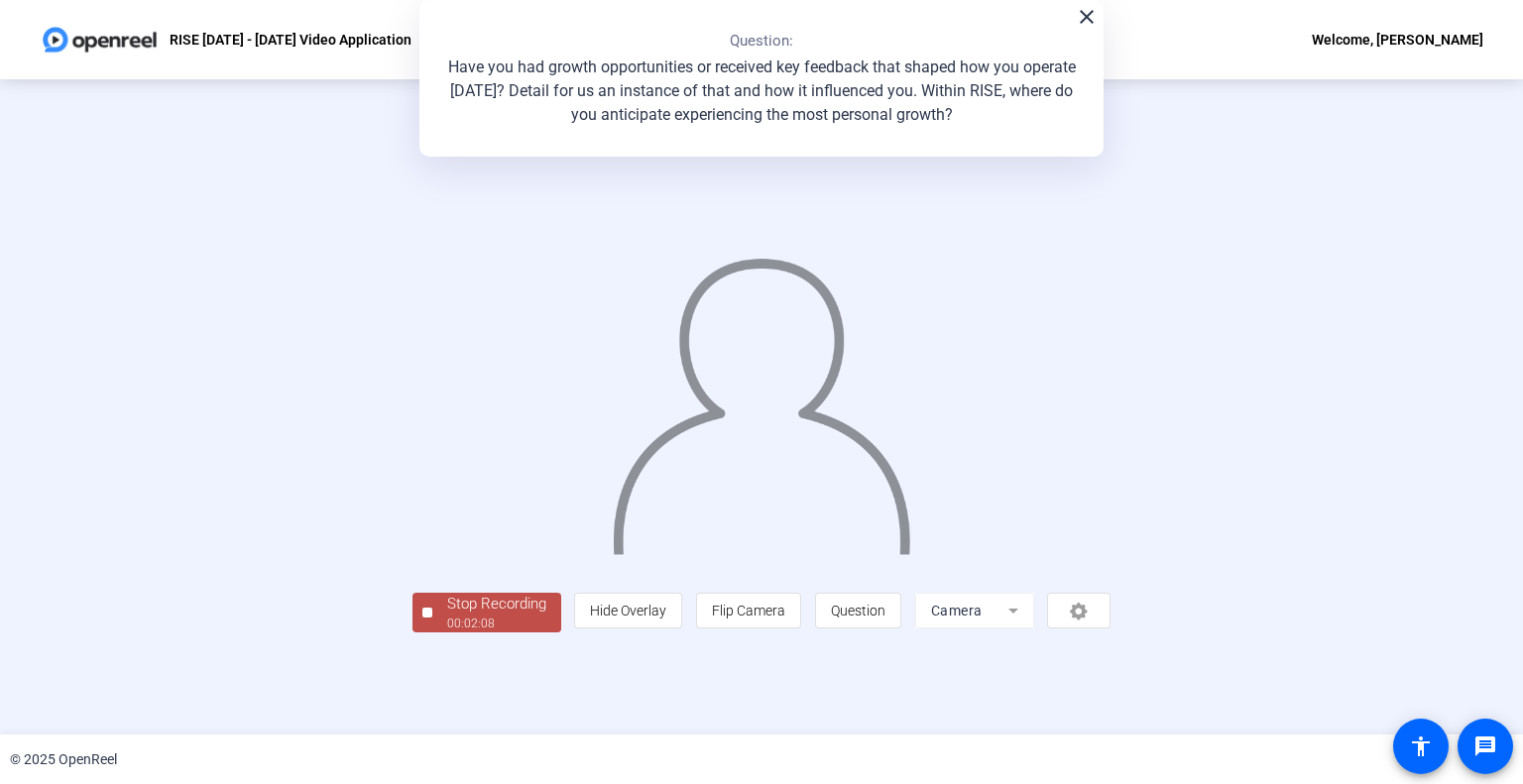 click on "Stop Recording" 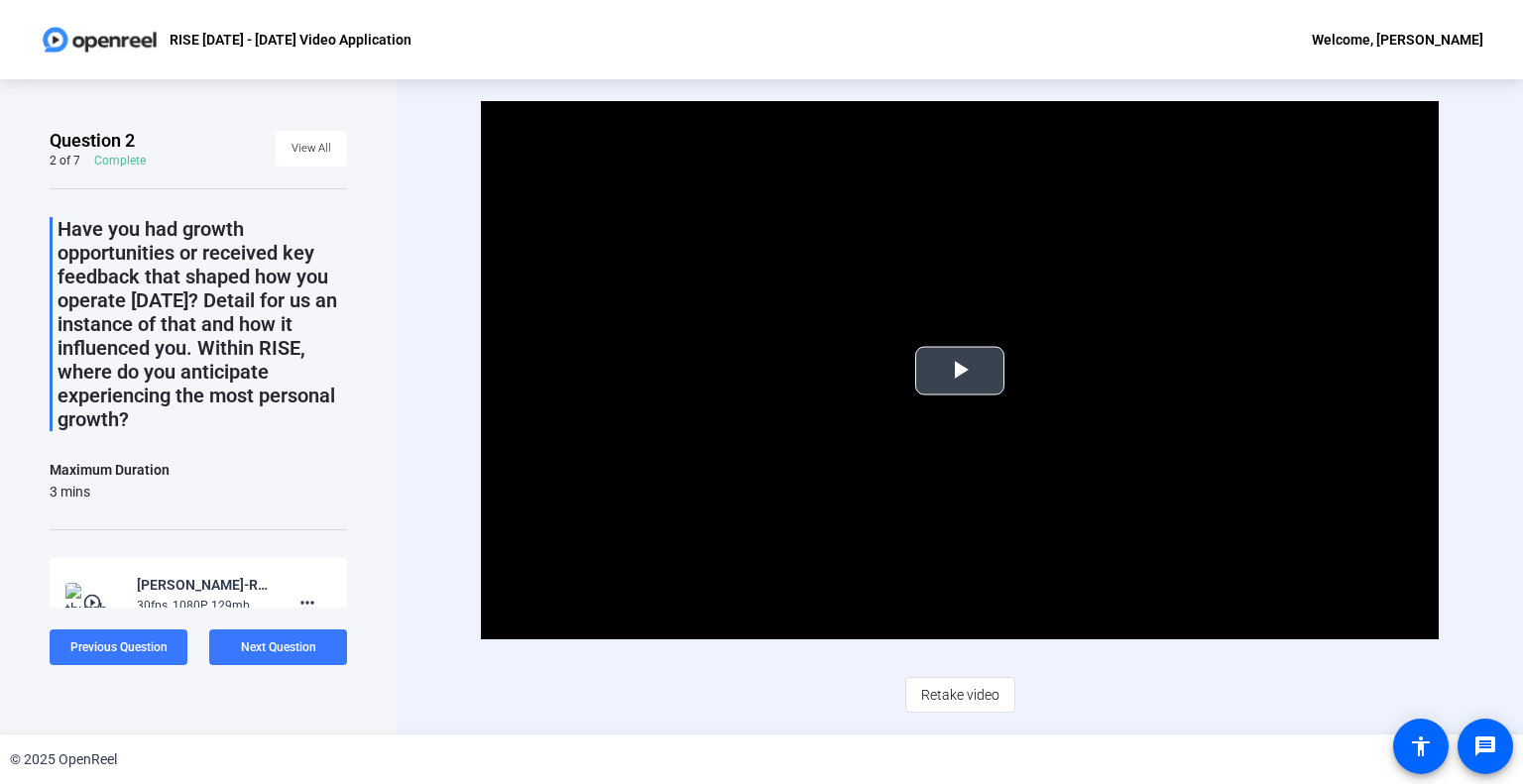 click at bounding box center [960, 371] 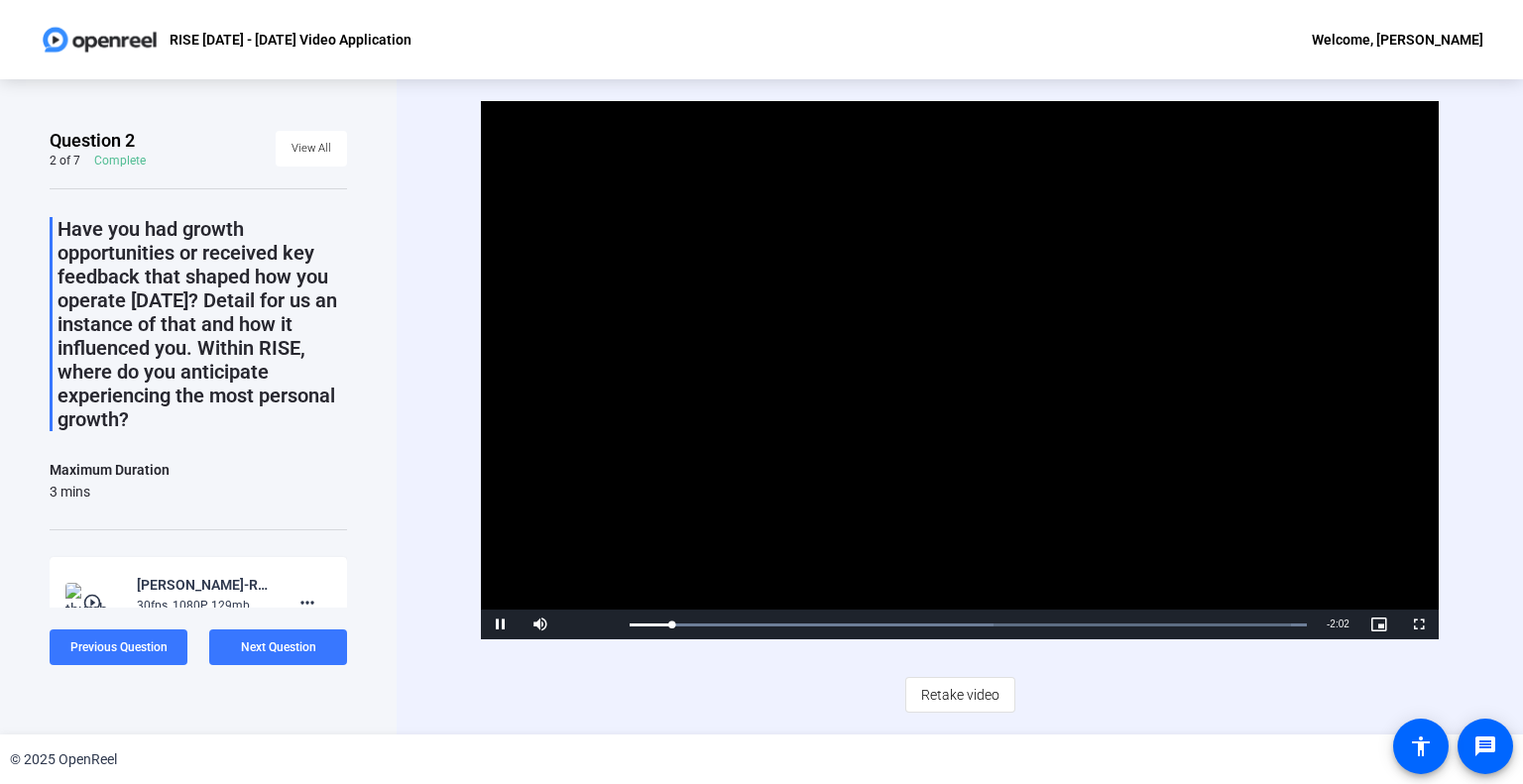 click on "Question 2 2 of 7  Complete  View All  Have you had growth opportunities or received key feedback that shaped how you operate today? Detail for us an instance of that and how it influenced you. Within RISE, where do you anticipate experiencing the most personal growth?  Maximum Duration  3 mins  play_circle_outline  Lauryn Fulton-RISE 2025 - 2026 VideoScreen Application-RISE 2025 - 2026 Video Application-1752525660292-webcam  30fps, 1080P, 129mb  2 mins more_horiz Tips:
You can retake a recording you don’t like
Pick a quiet and well-lit area to record
Be yourself! It doesn’t have to be perfect   Previous Question  Next Question" 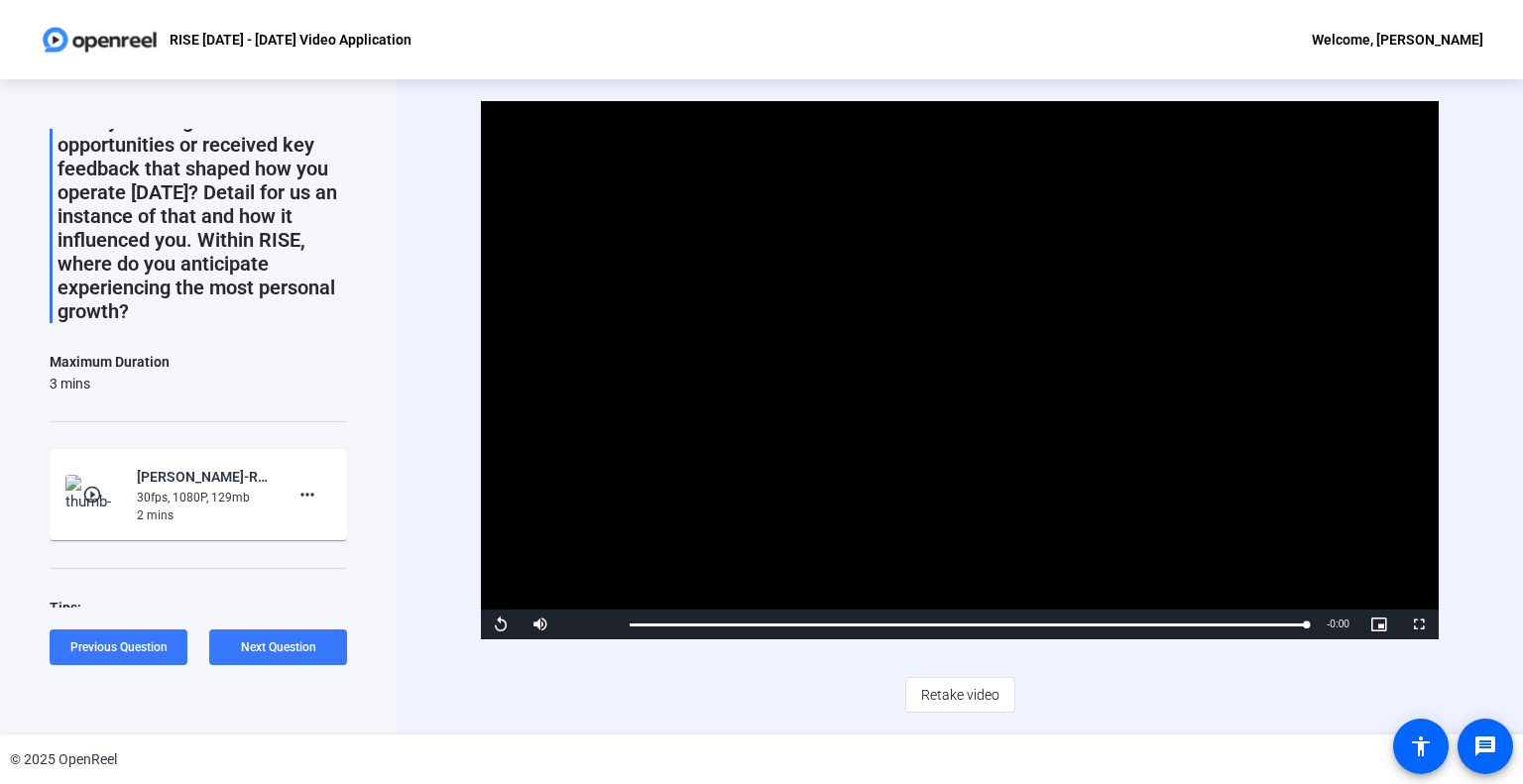 scroll, scrollTop: 193, scrollLeft: 0, axis: vertical 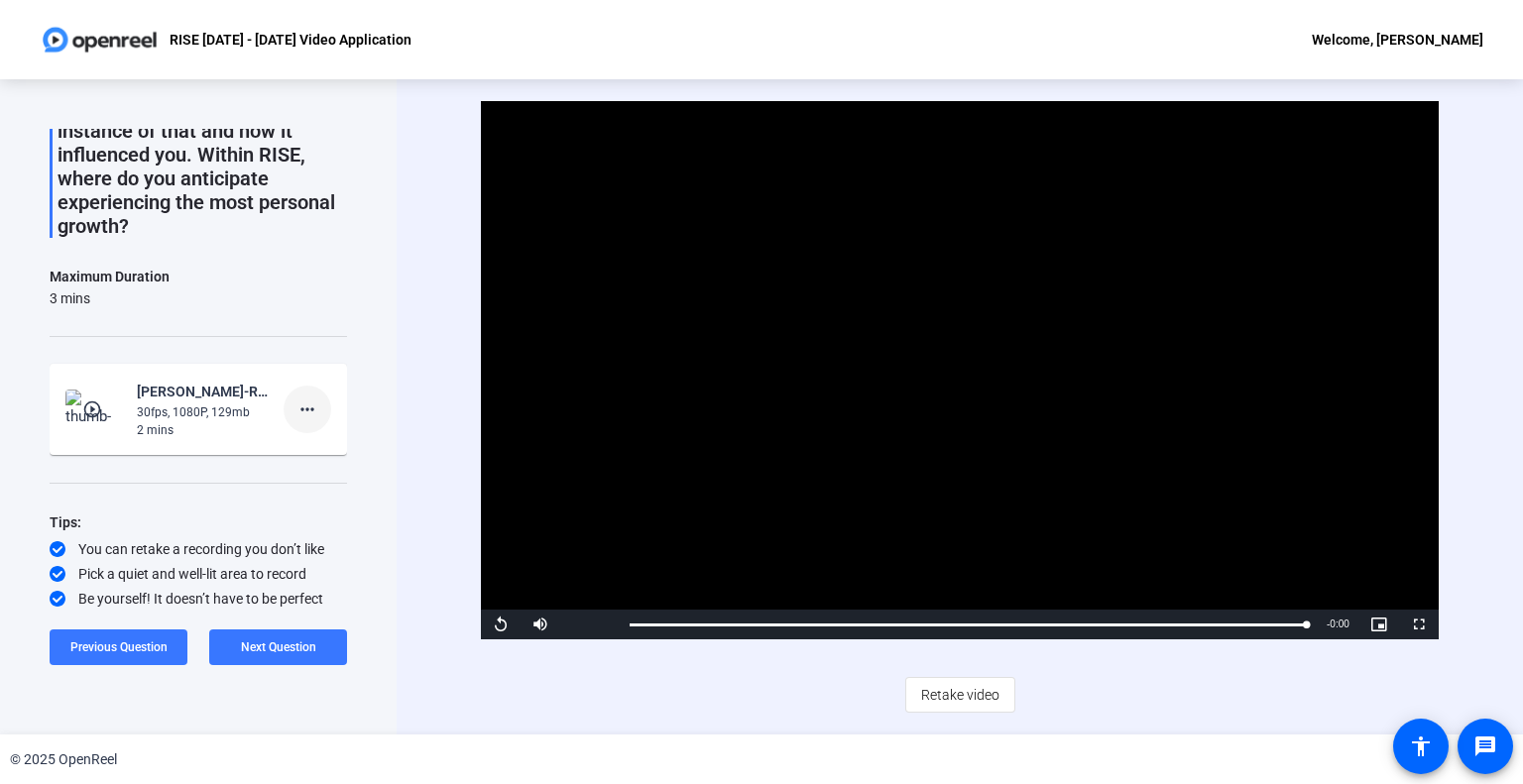 click on "more_horiz" 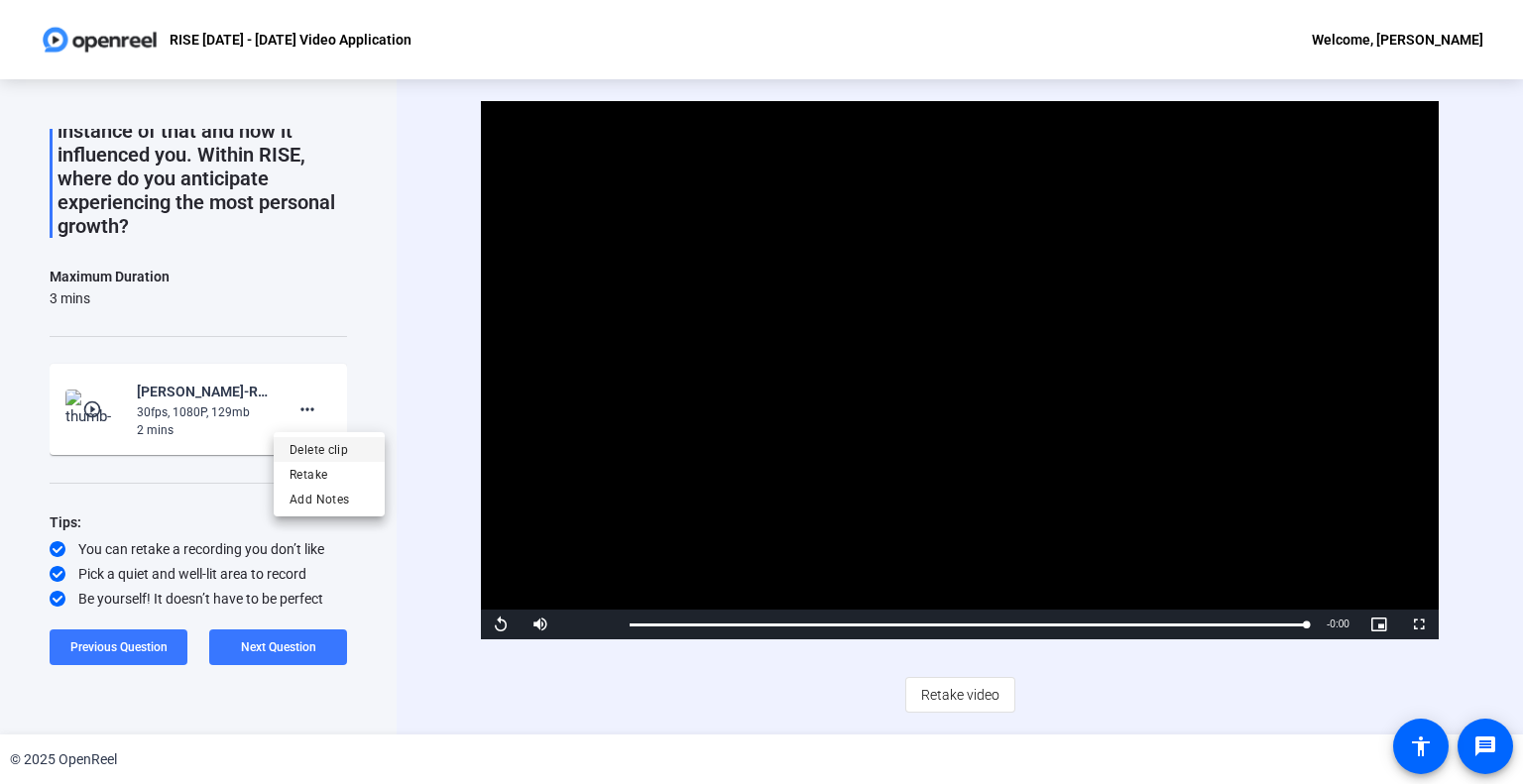 click on "Delete clip" at bounding box center (329, 450) 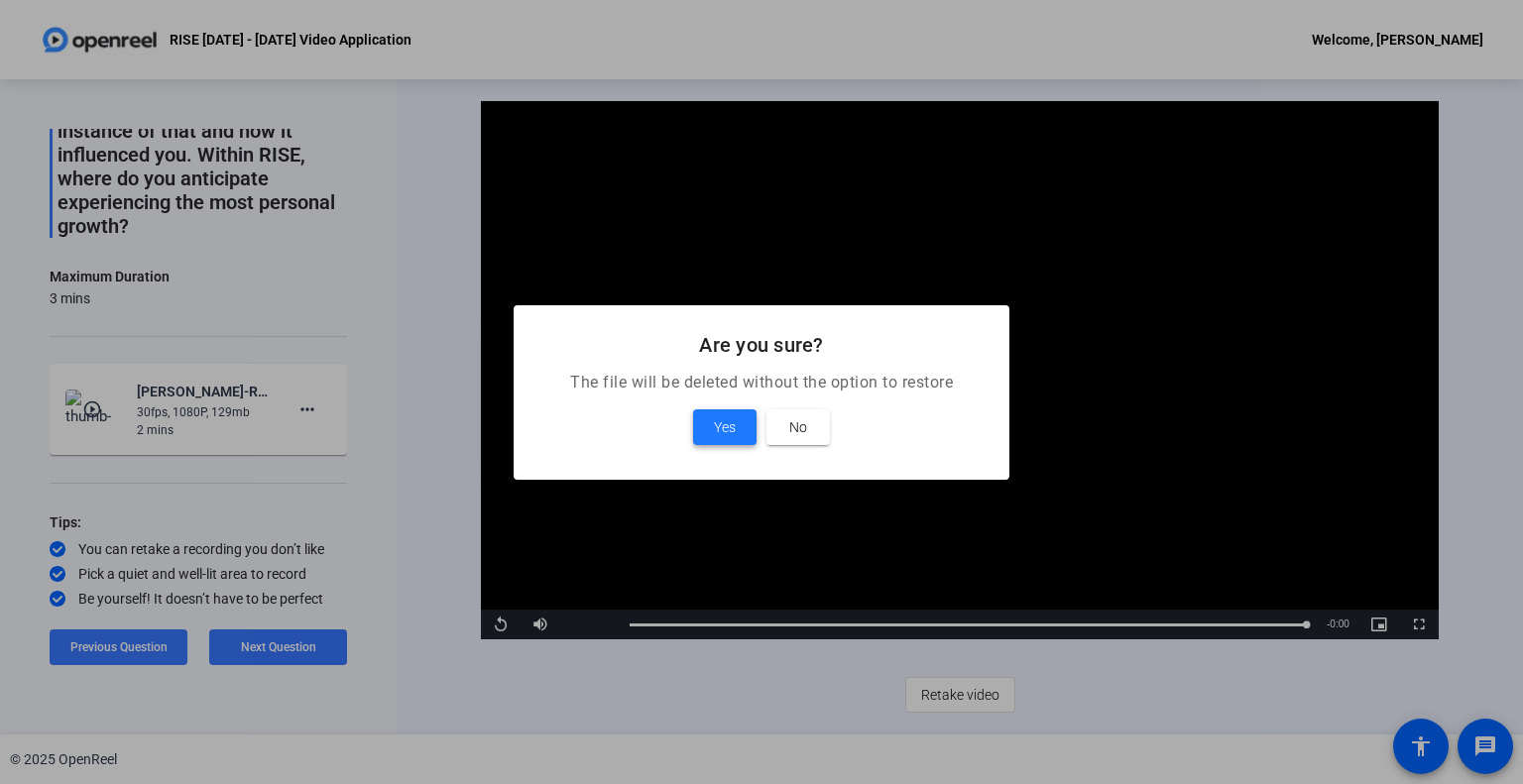 click on "Yes" at bounding box center (725, 427) 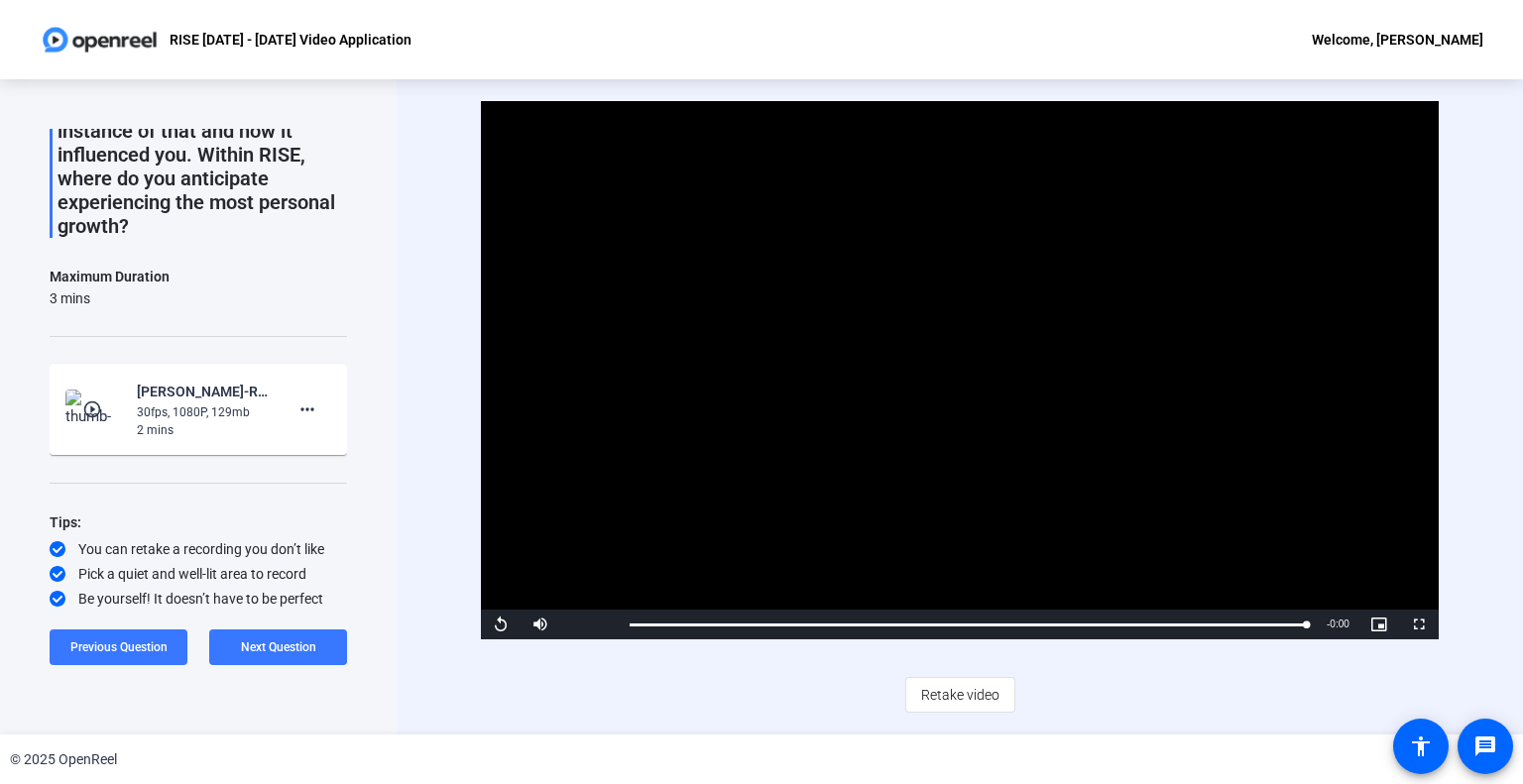 scroll, scrollTop: 187, scrollLeft: 0, axis: vertical 